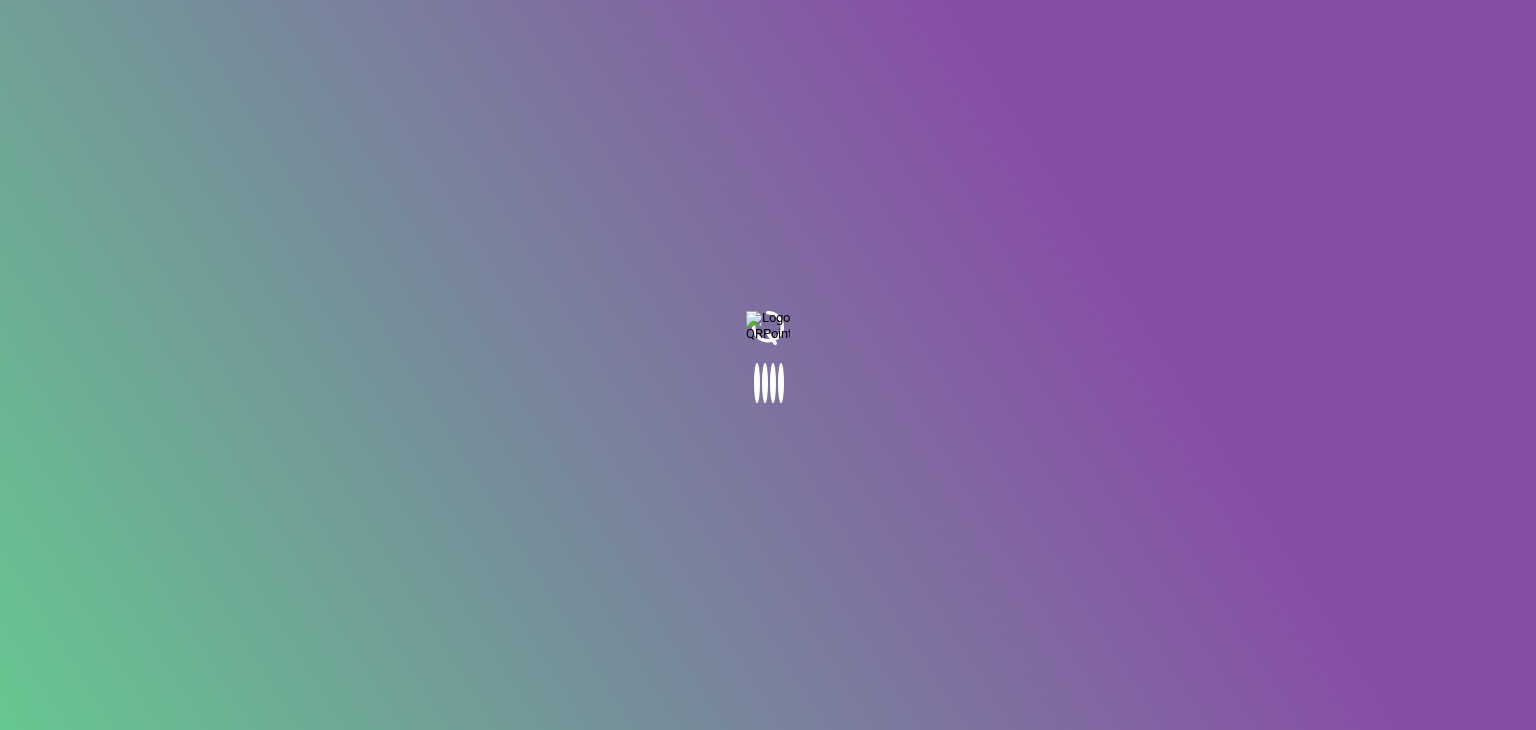 scroll, scrollTop: 0, scrollLeft: 0, axis: both 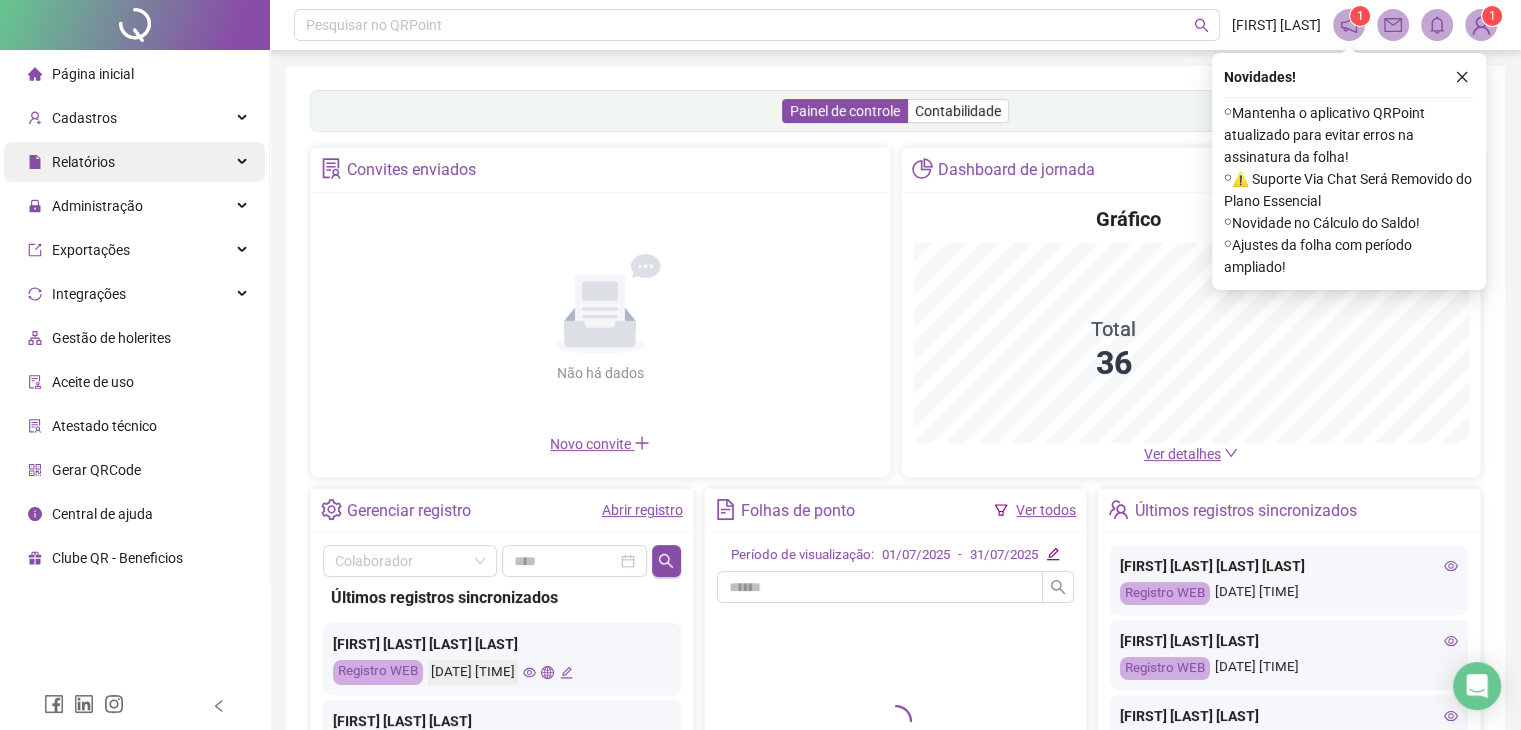 click on "Relatórios" at bounding box center (83, 162) 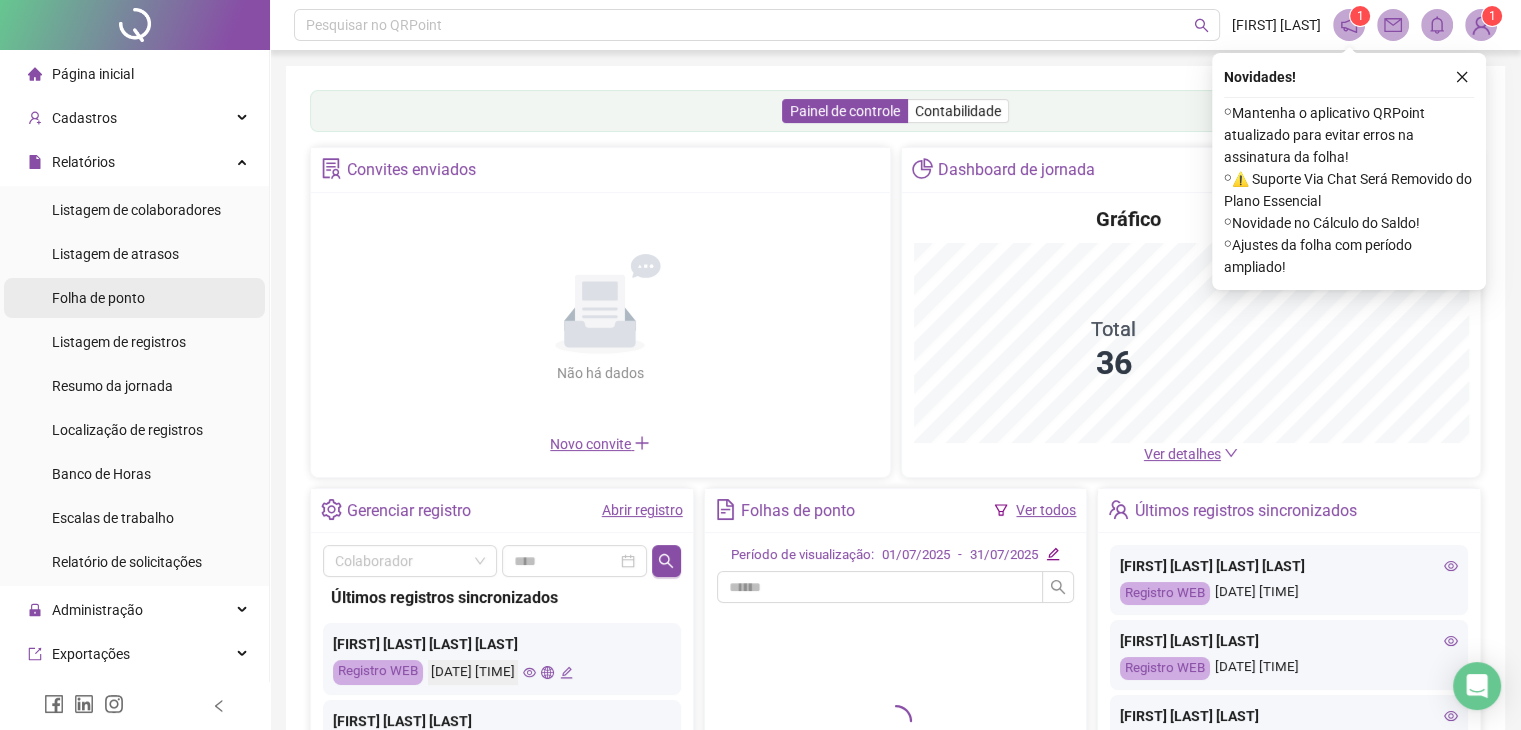 click on "Folha de ponto" at bounding box center [134, 298] 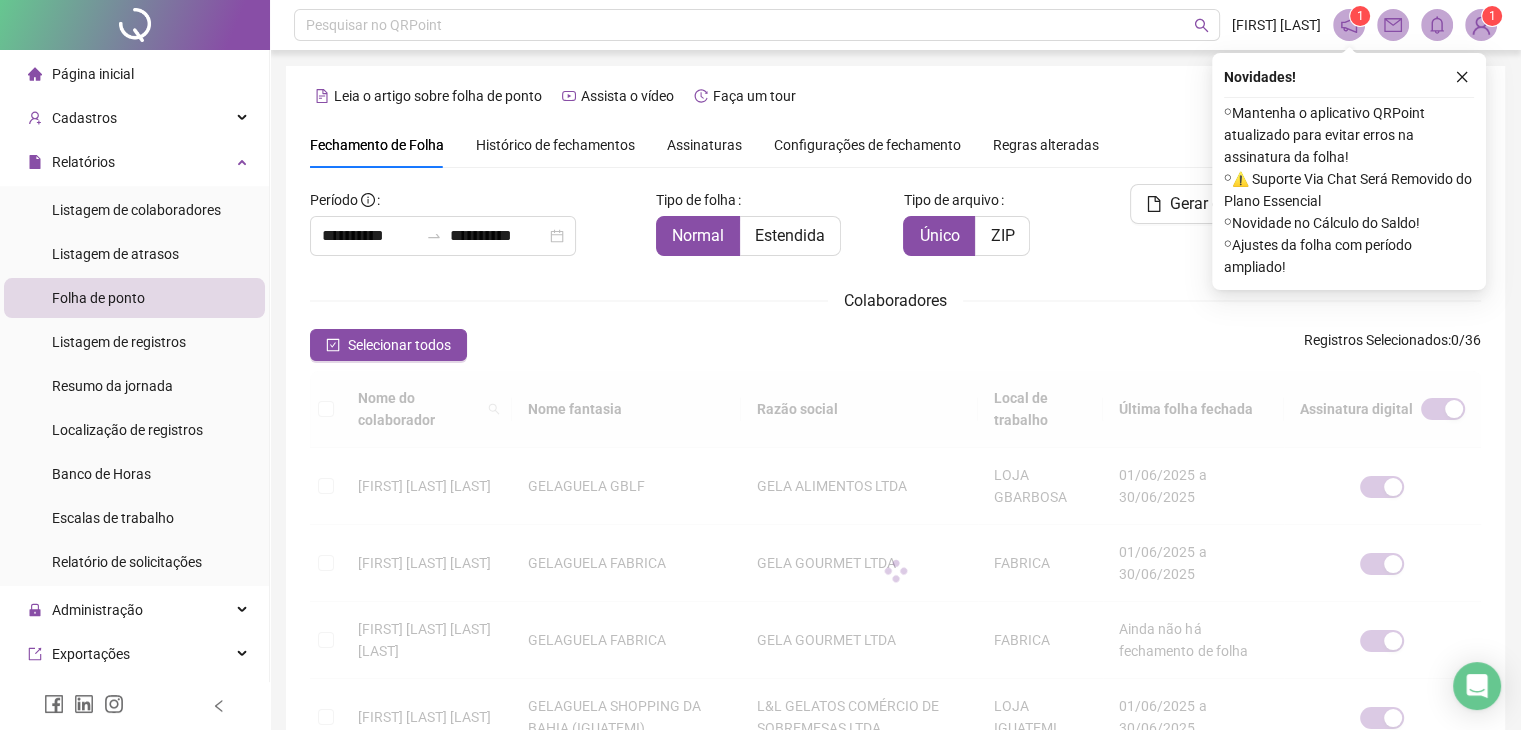 scroll, scrollTop: 44, scrollLeft: 0, axis: vertical 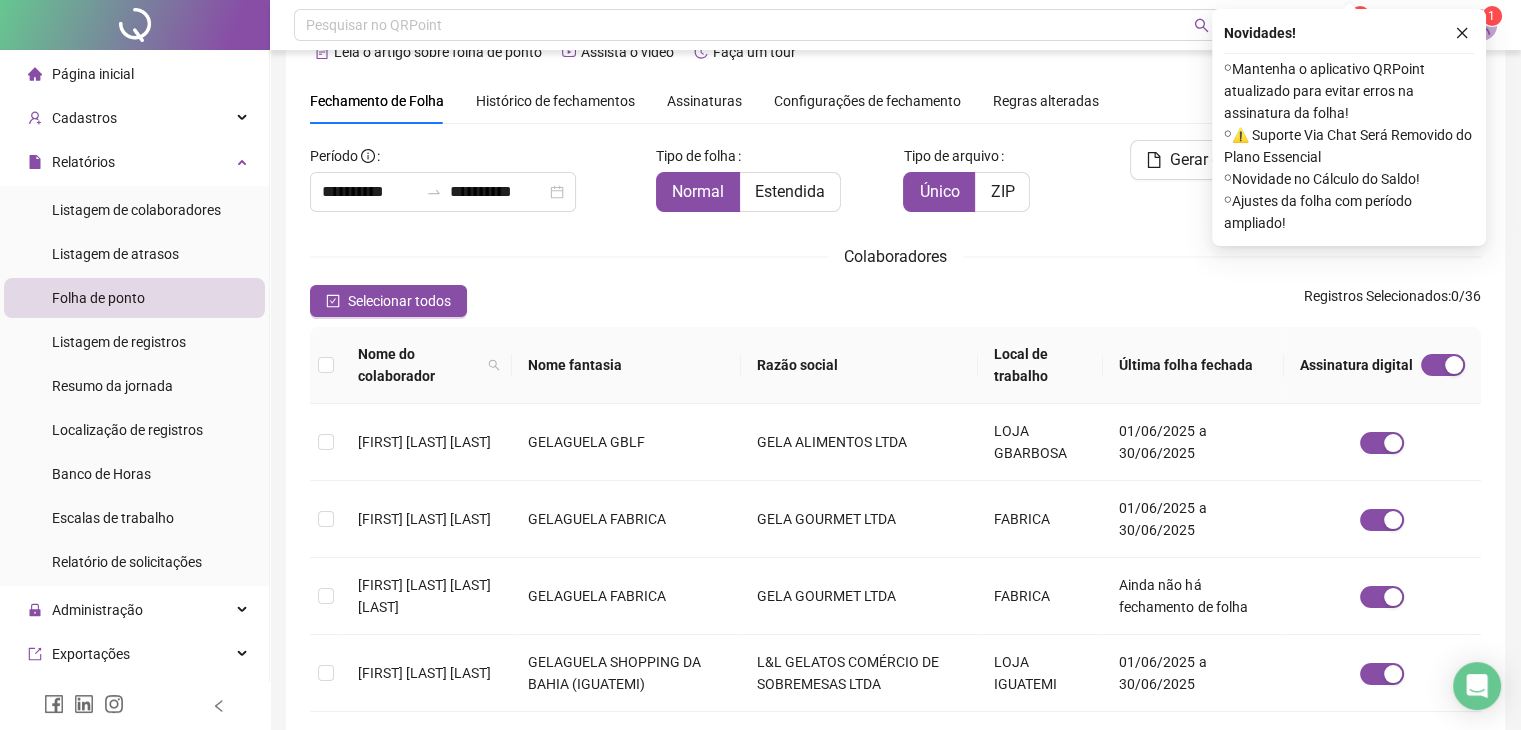 click on "Assinaturas" at bounding box center (704, 101) 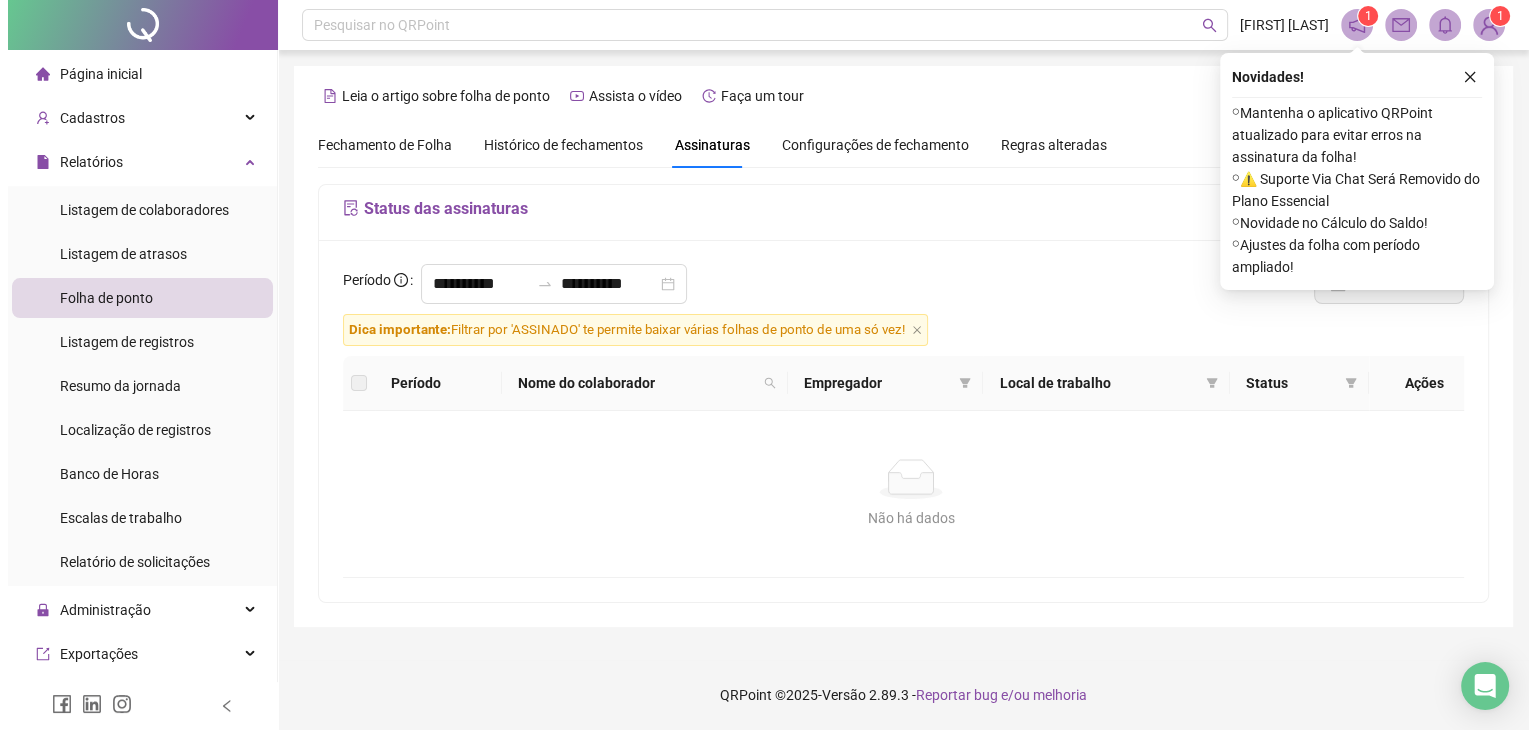 scroll, scrollTop: 0, scrollLeft: 0, axis: both 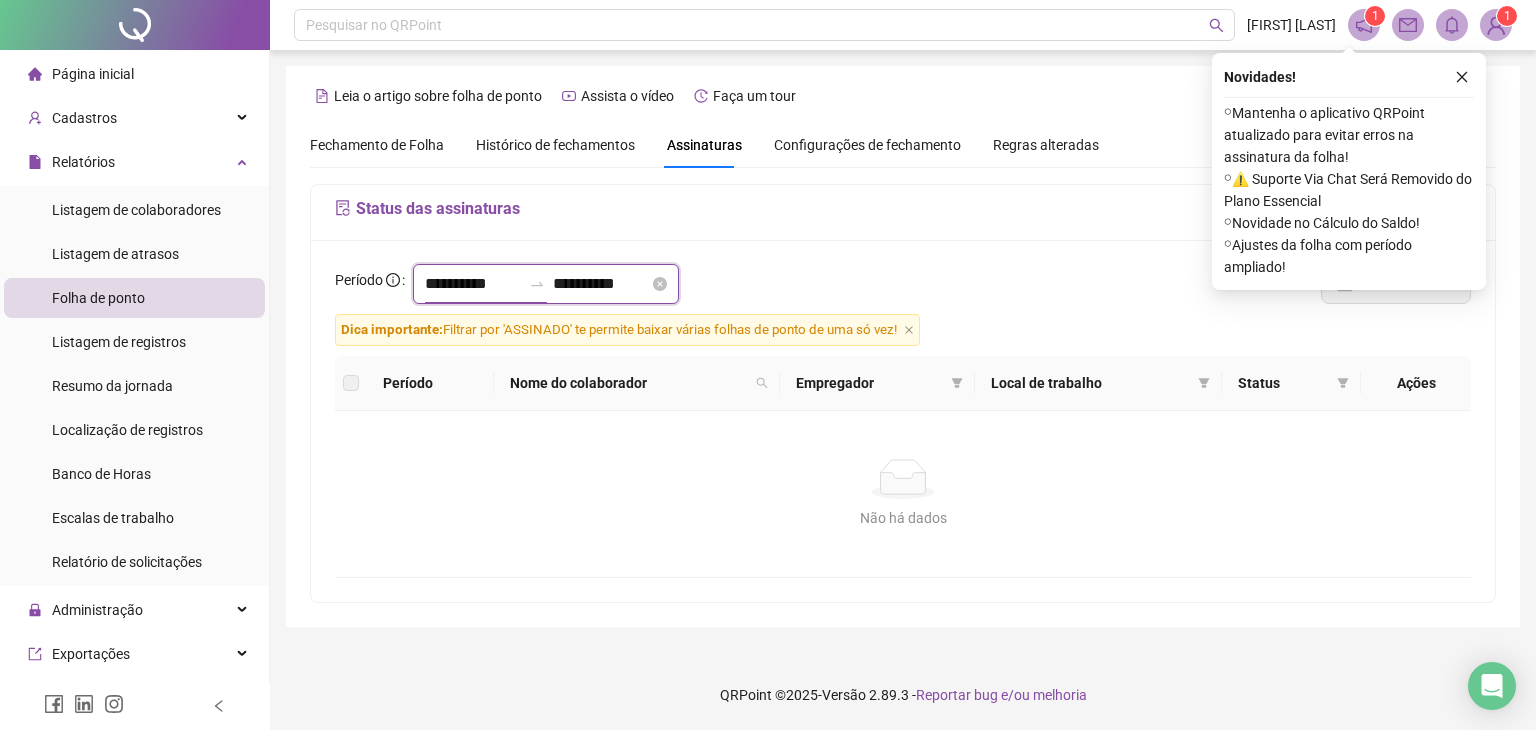click on "**********" at bounding box center [473, 284] 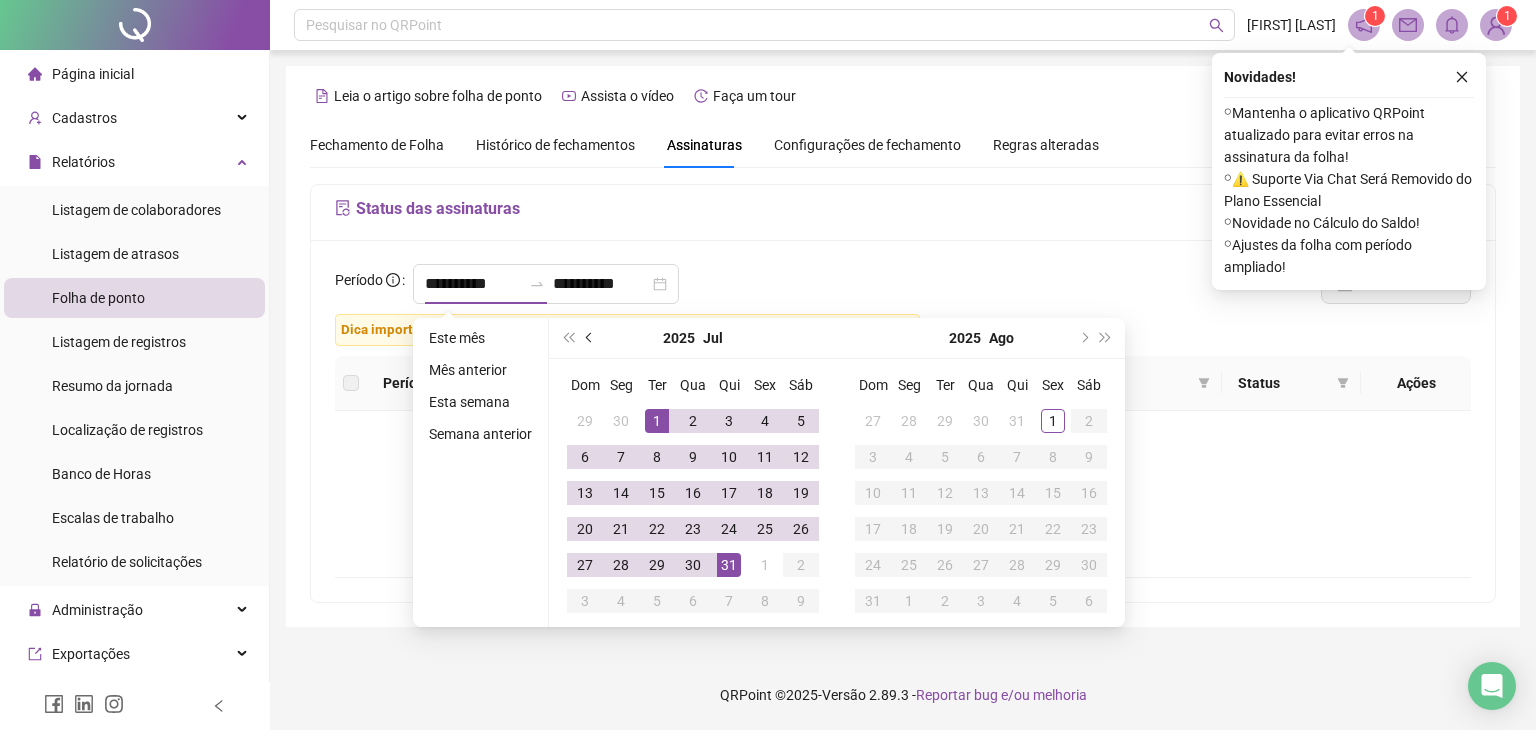 click at bounding box center (591, 338) 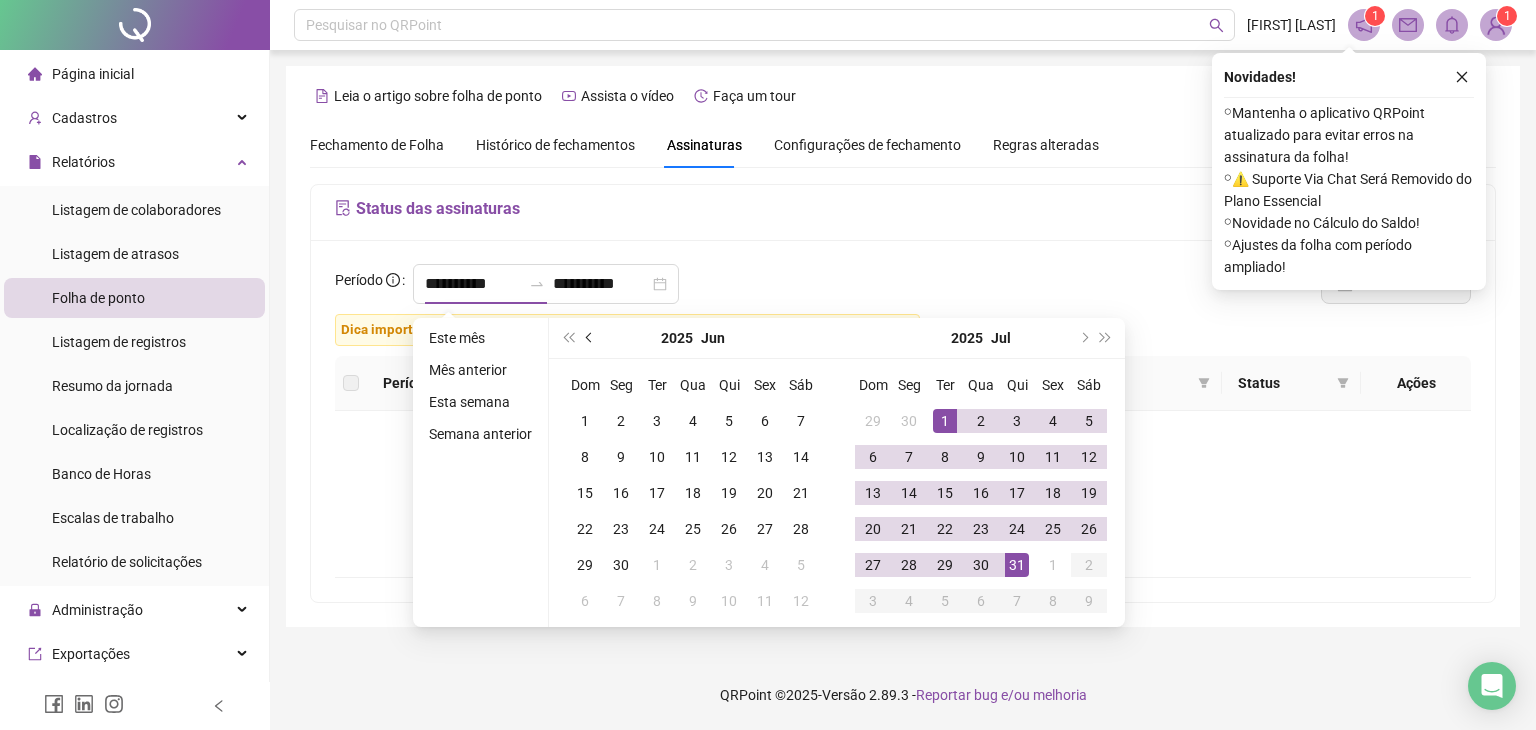 click at bounding box center [591, 338] 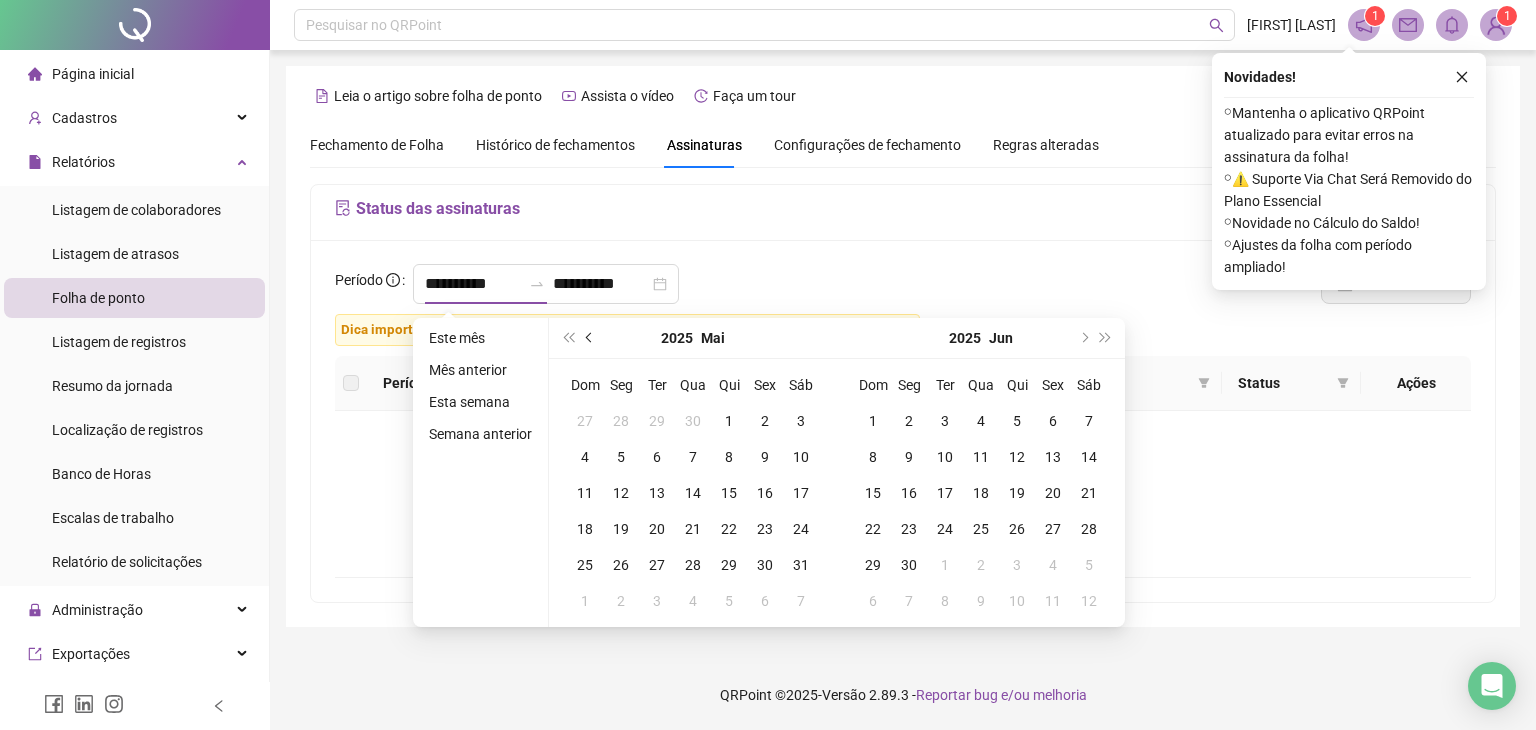 click at bounding box center [591, 338] 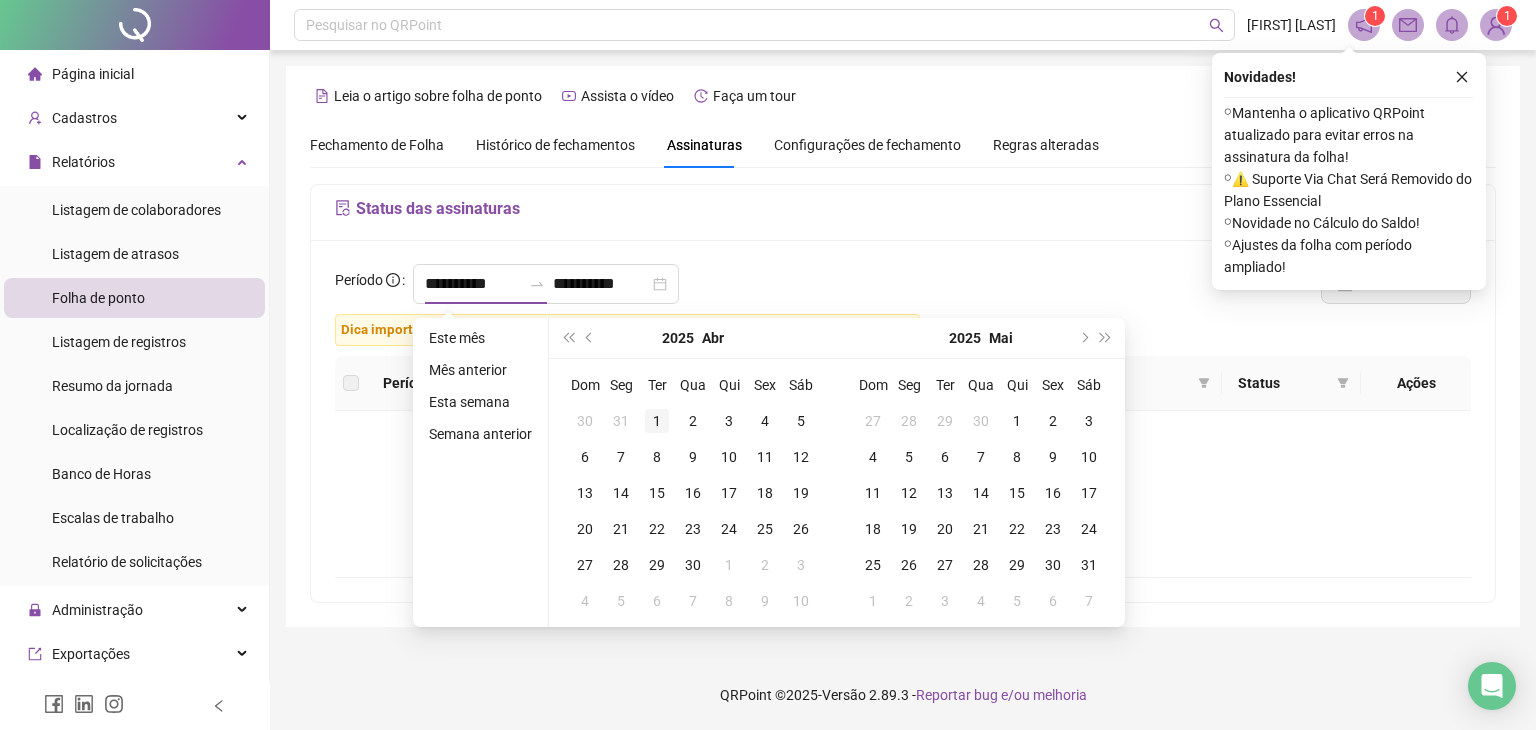 type on "**********" 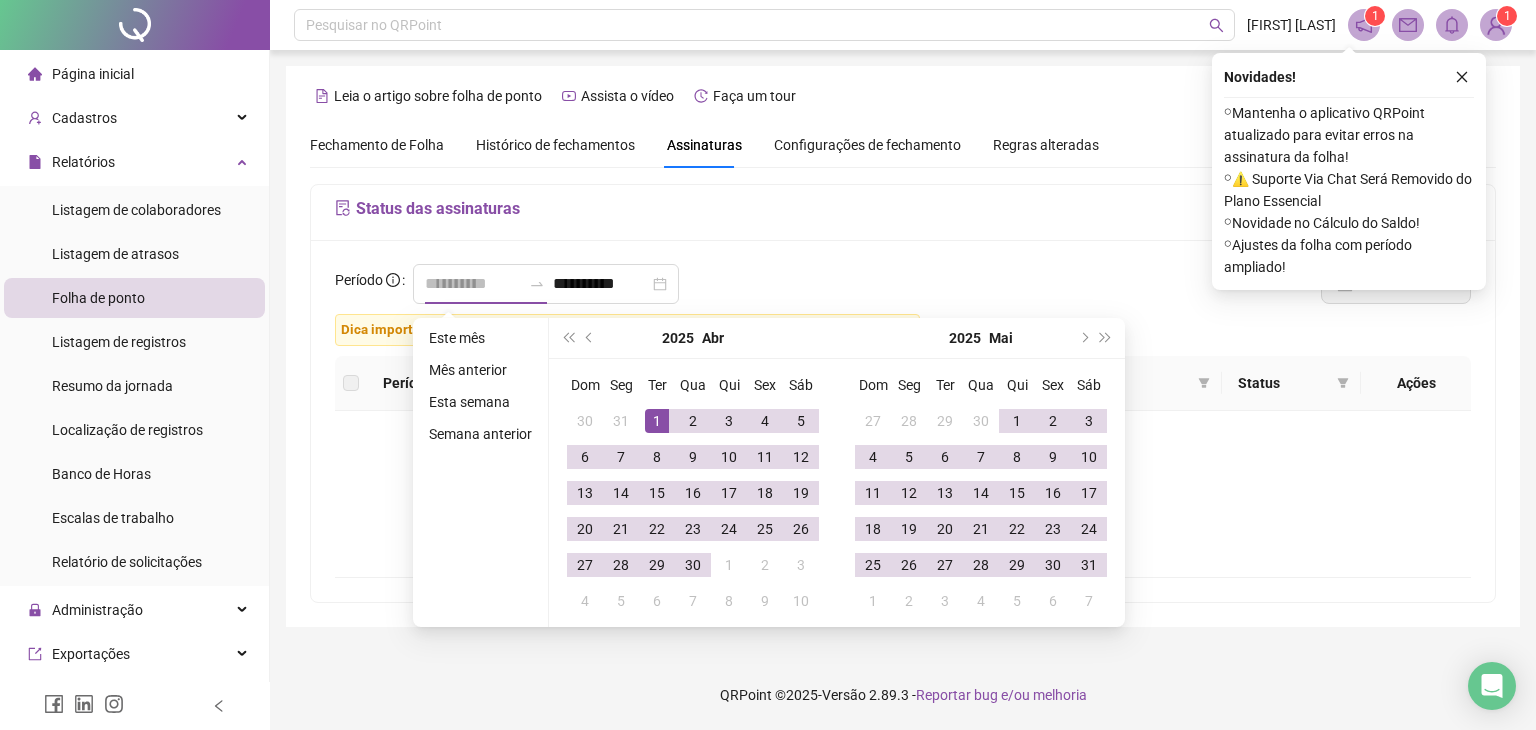 click on "1" at bounding box center (657, 421) 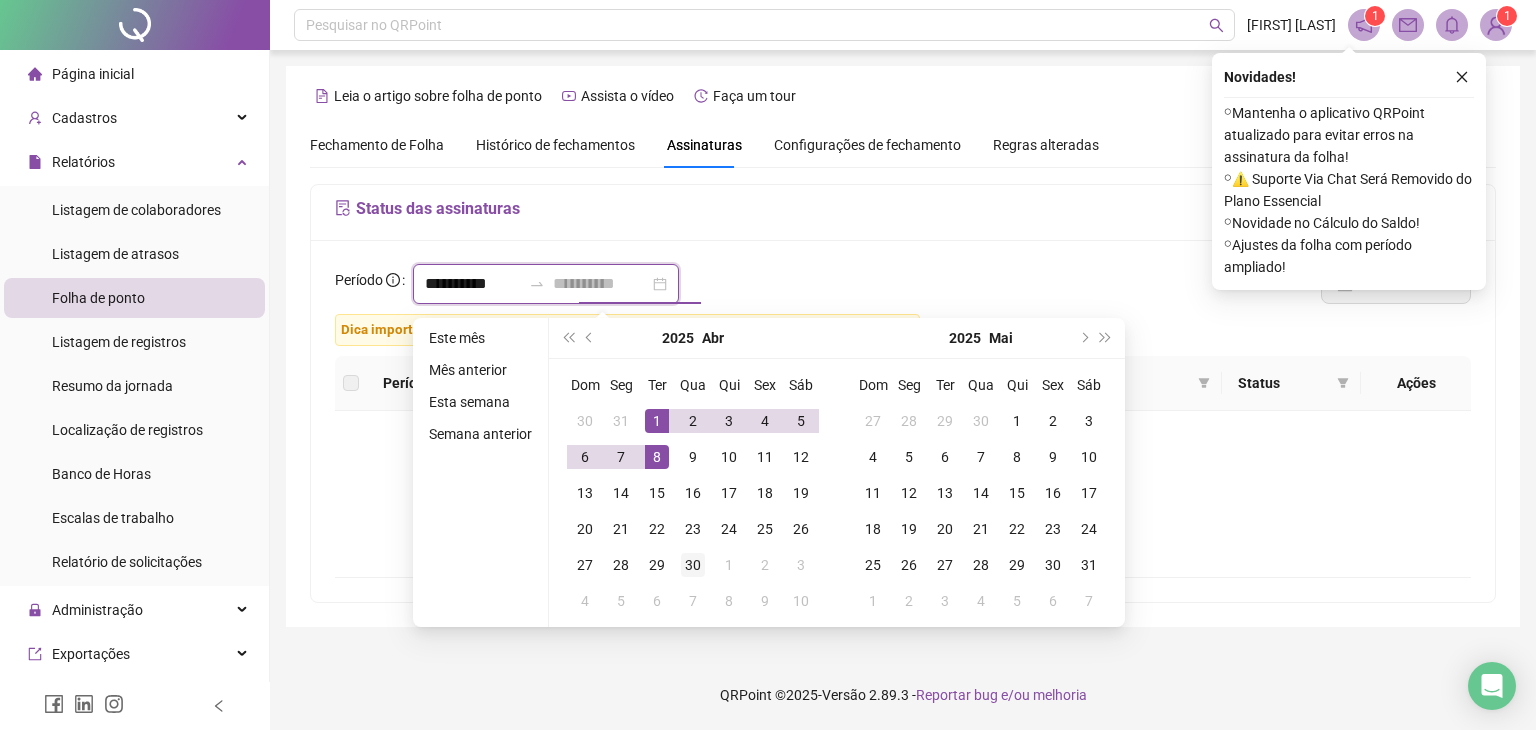 type on "**********" 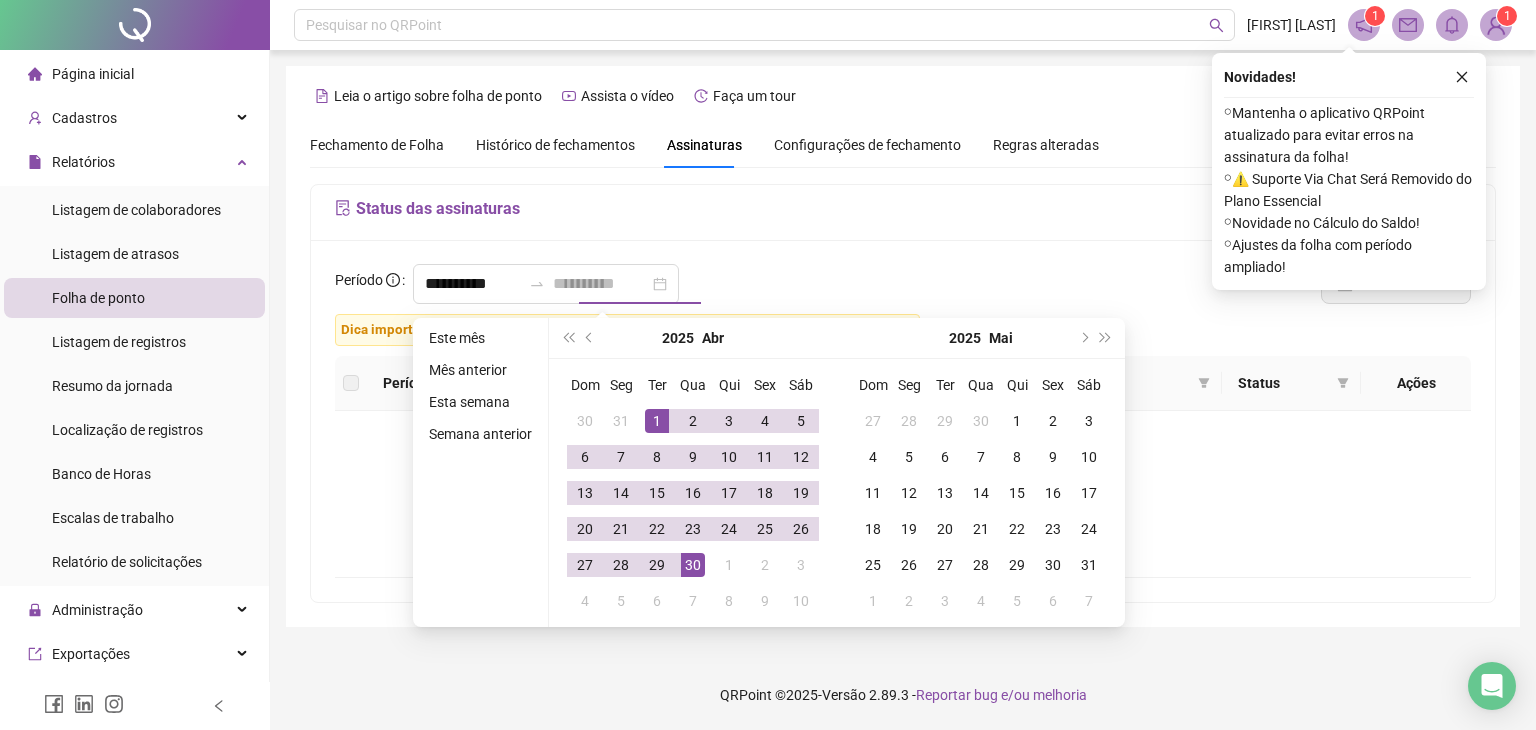 click on "30" at bounding box center [693, 565] 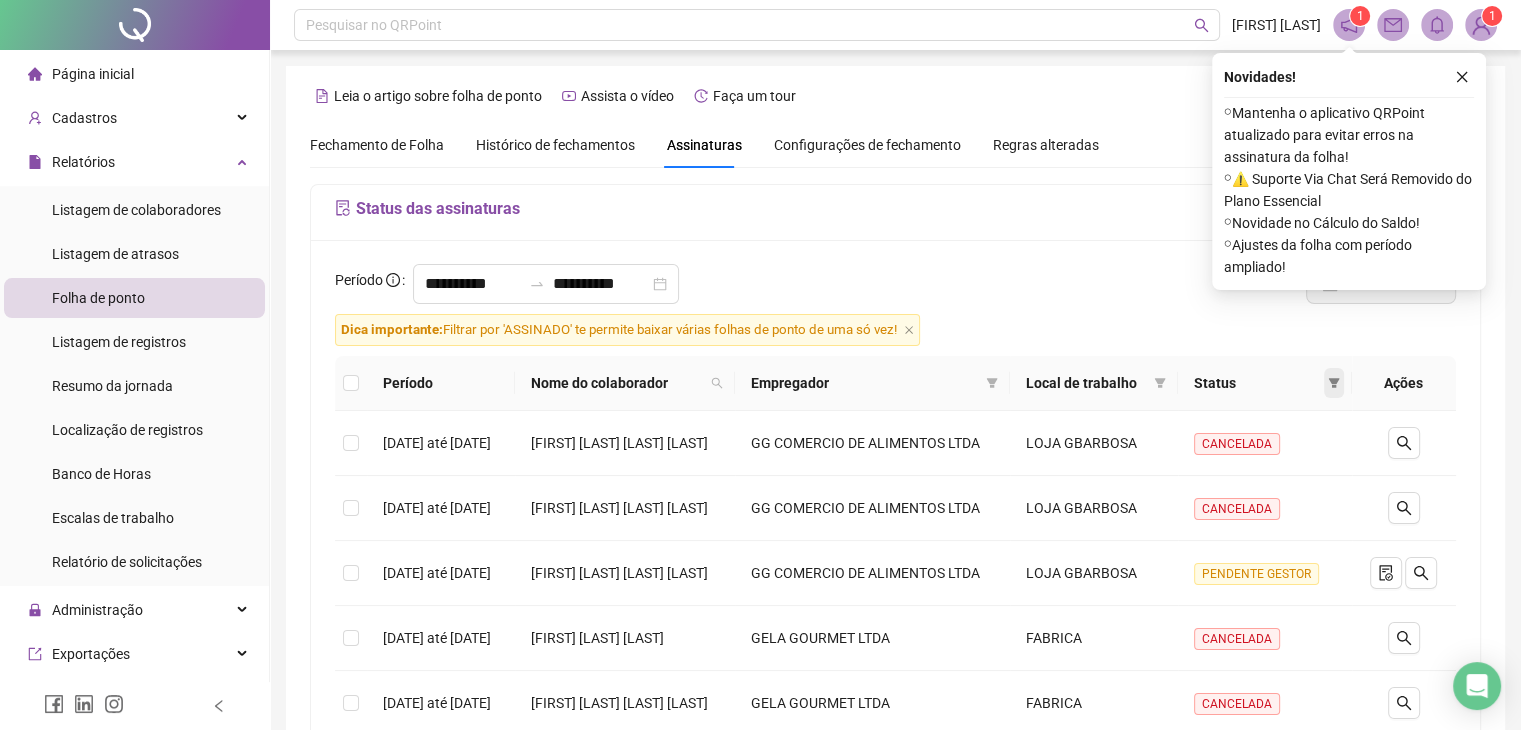 click 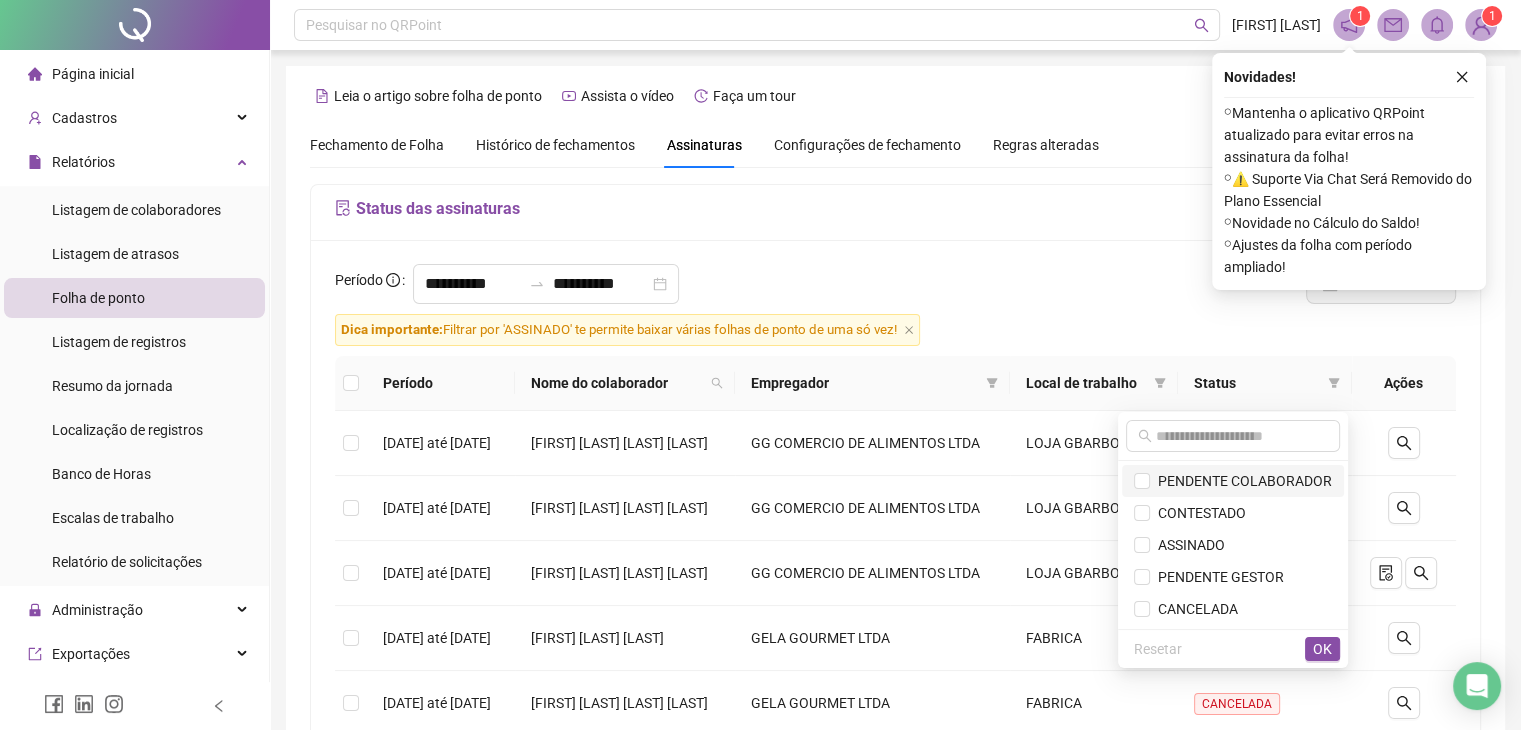 click on "PENDENTE COLABORADOR" at bounding box center (1233, 481) 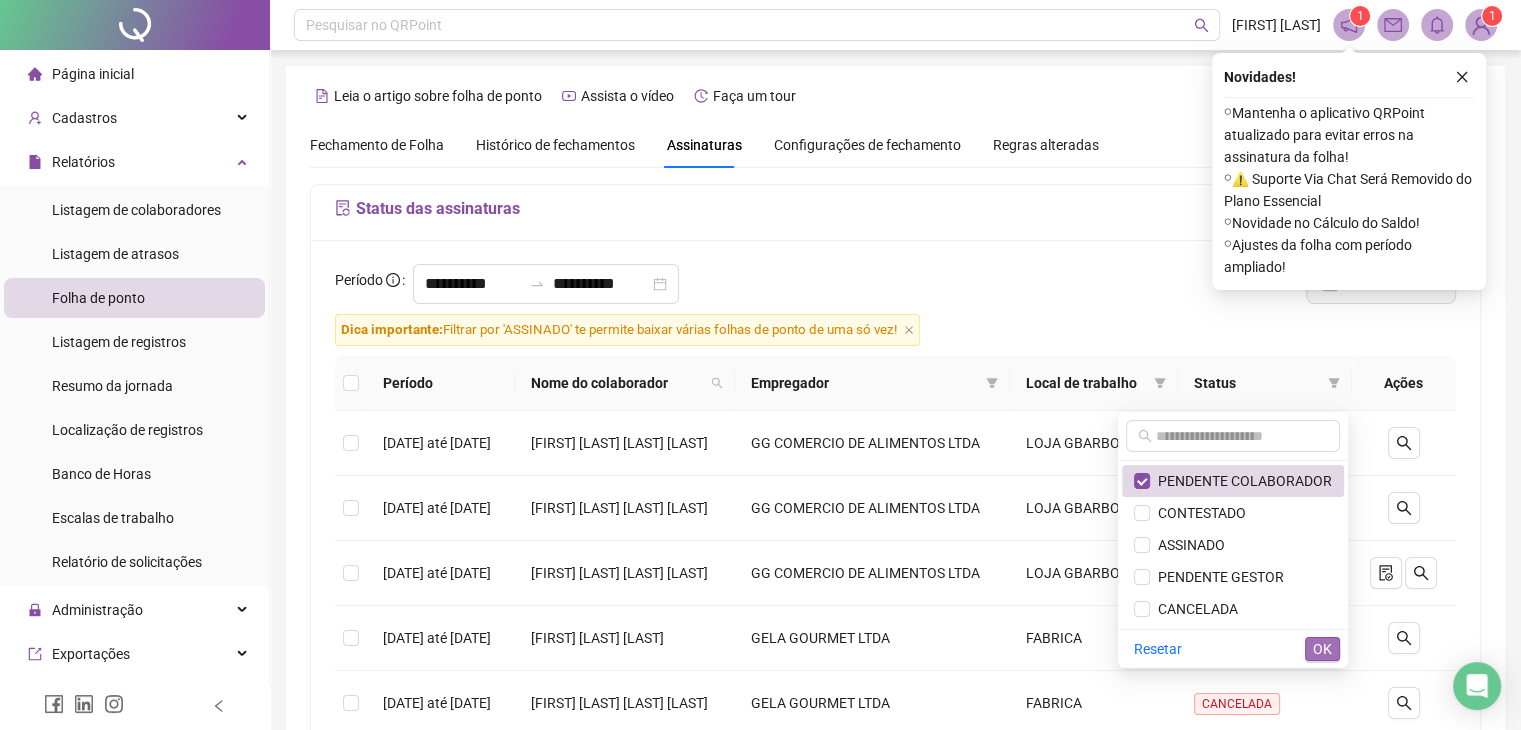 click on "OK" at bounding box center [1322, 649] 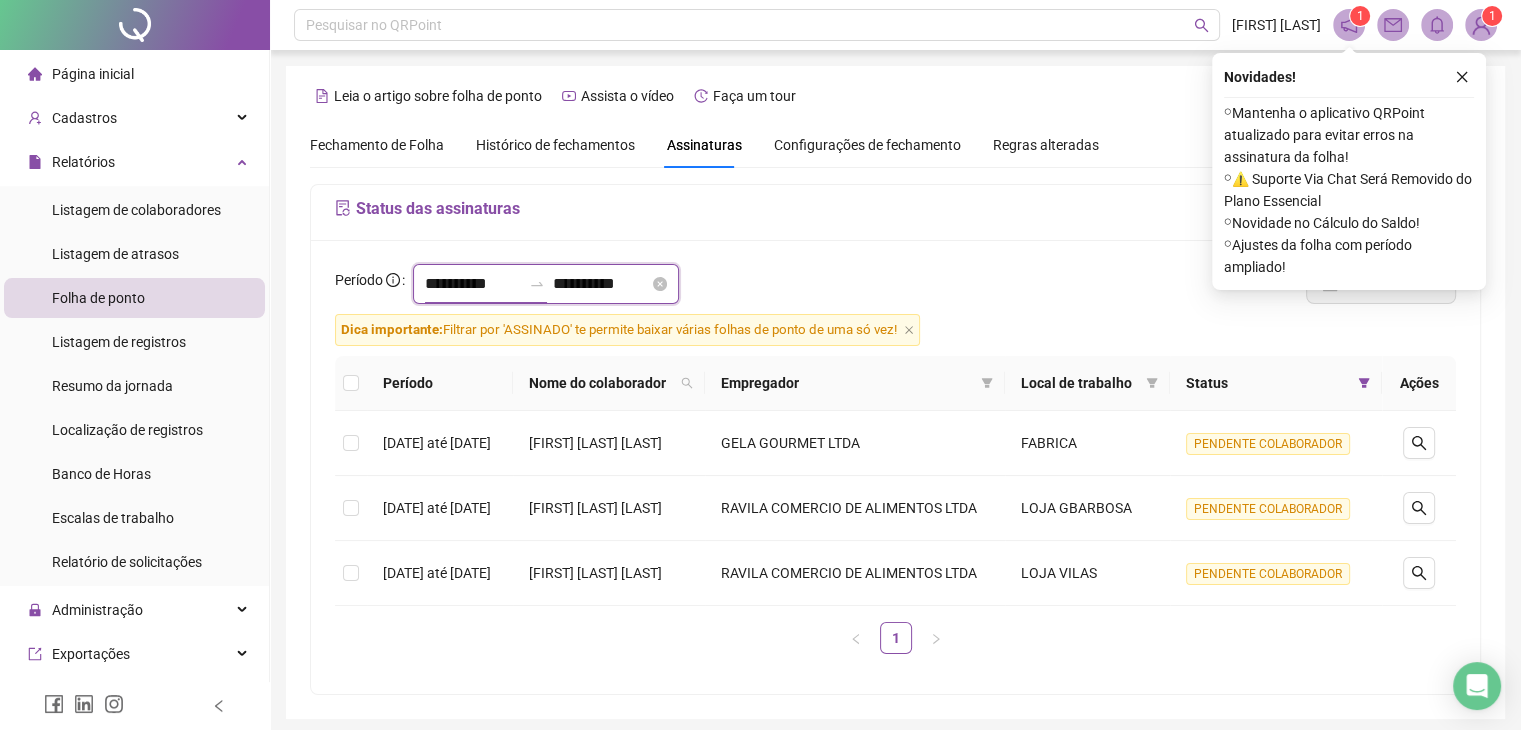 click on "**********" at bounding box center [473, 284] 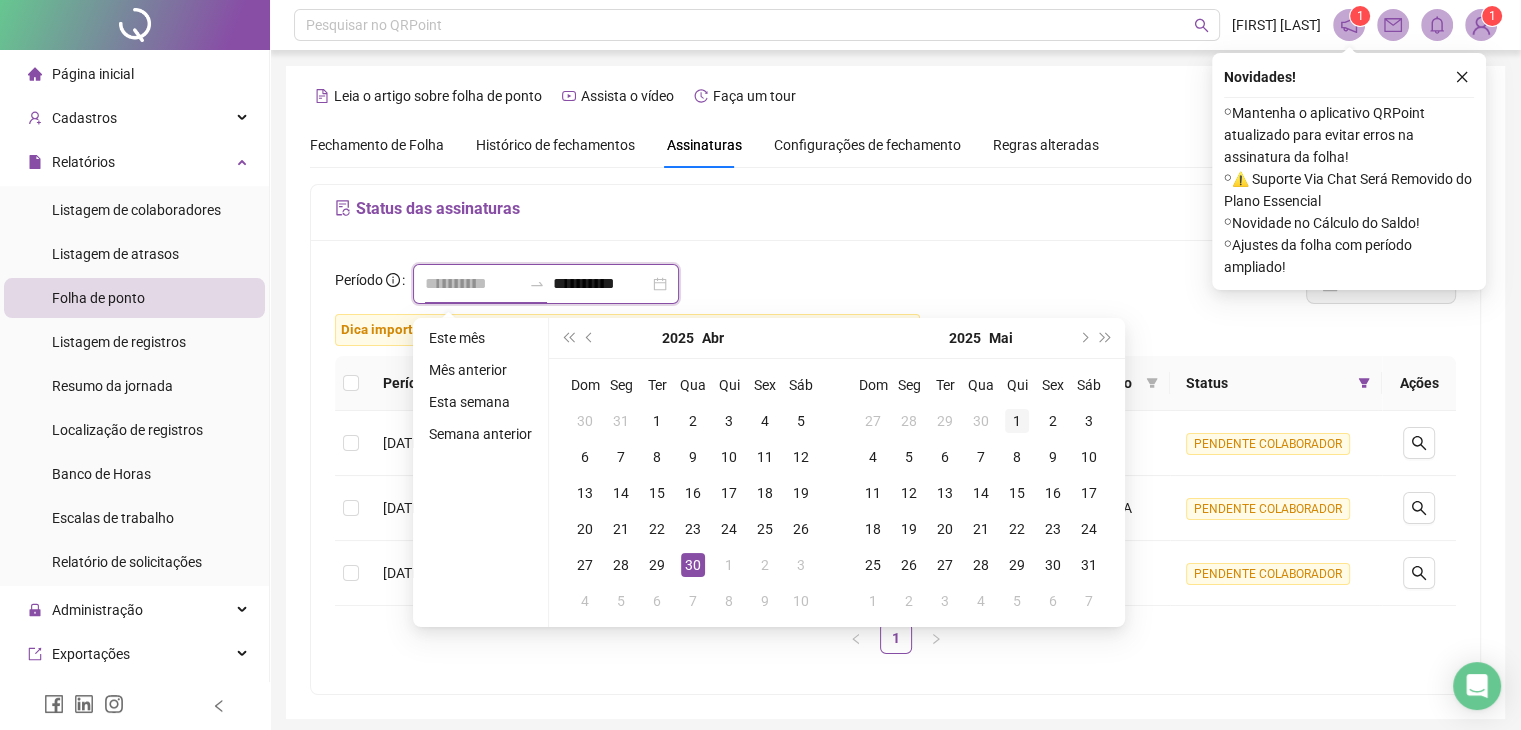 type on "**********" 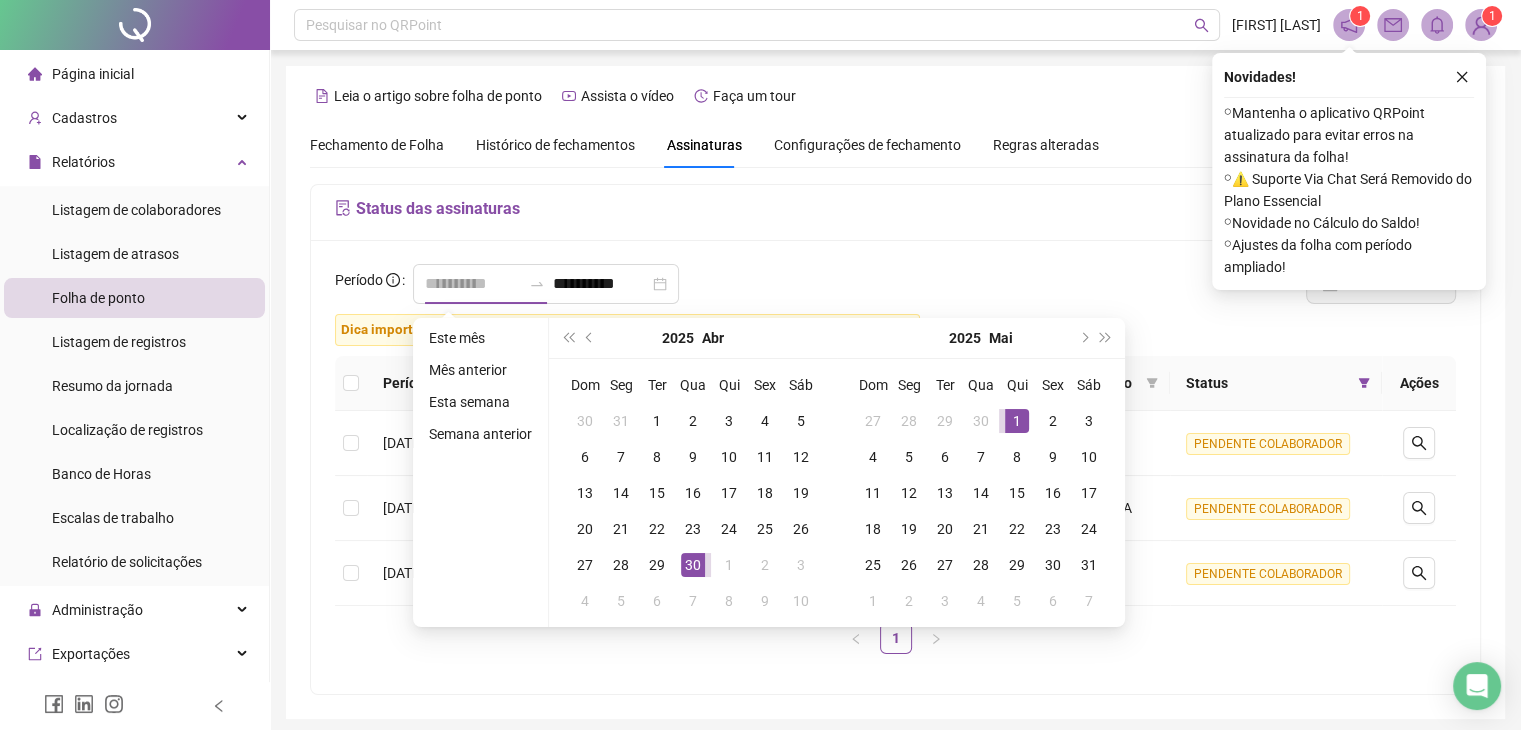 click on "1" at bounding box center (1017, 421) 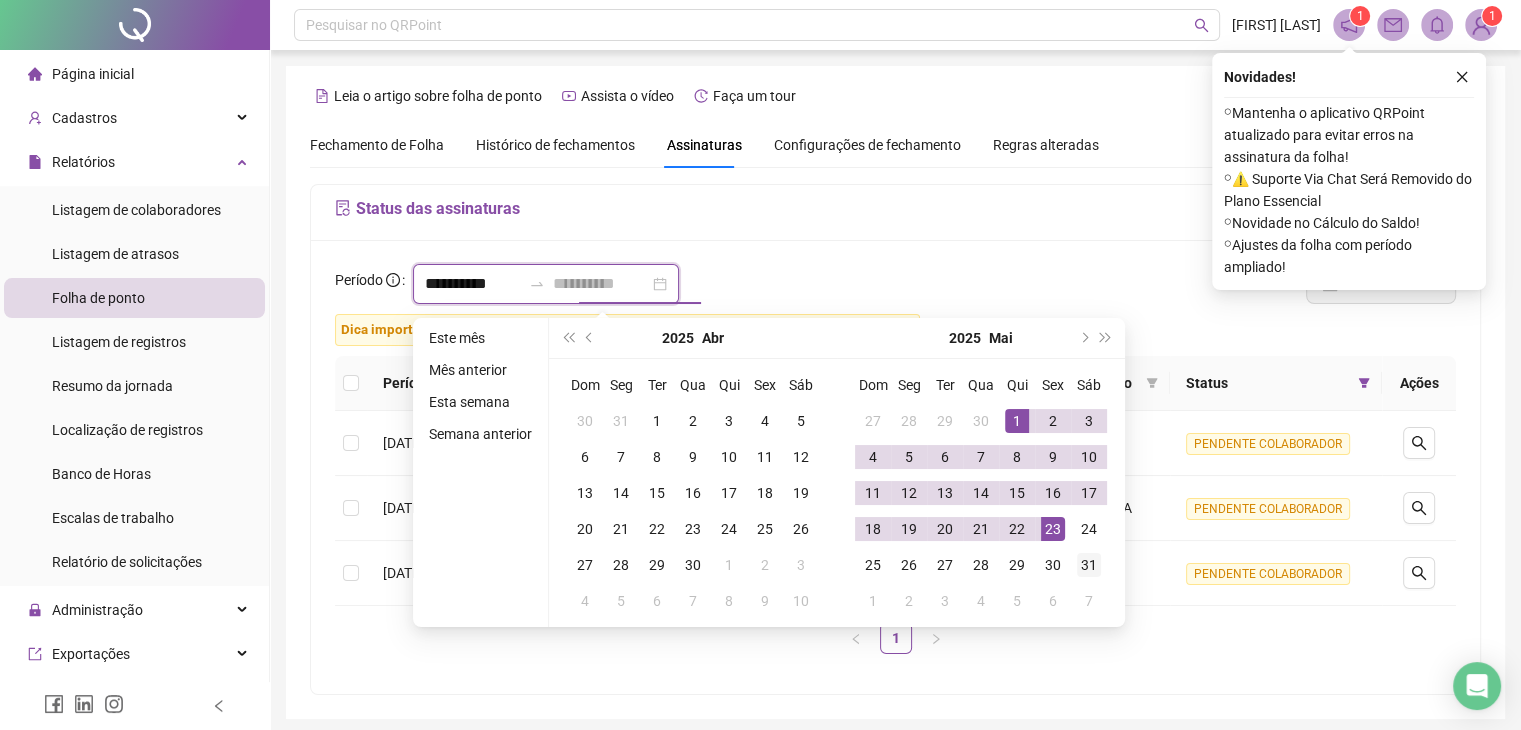 type on "**********" 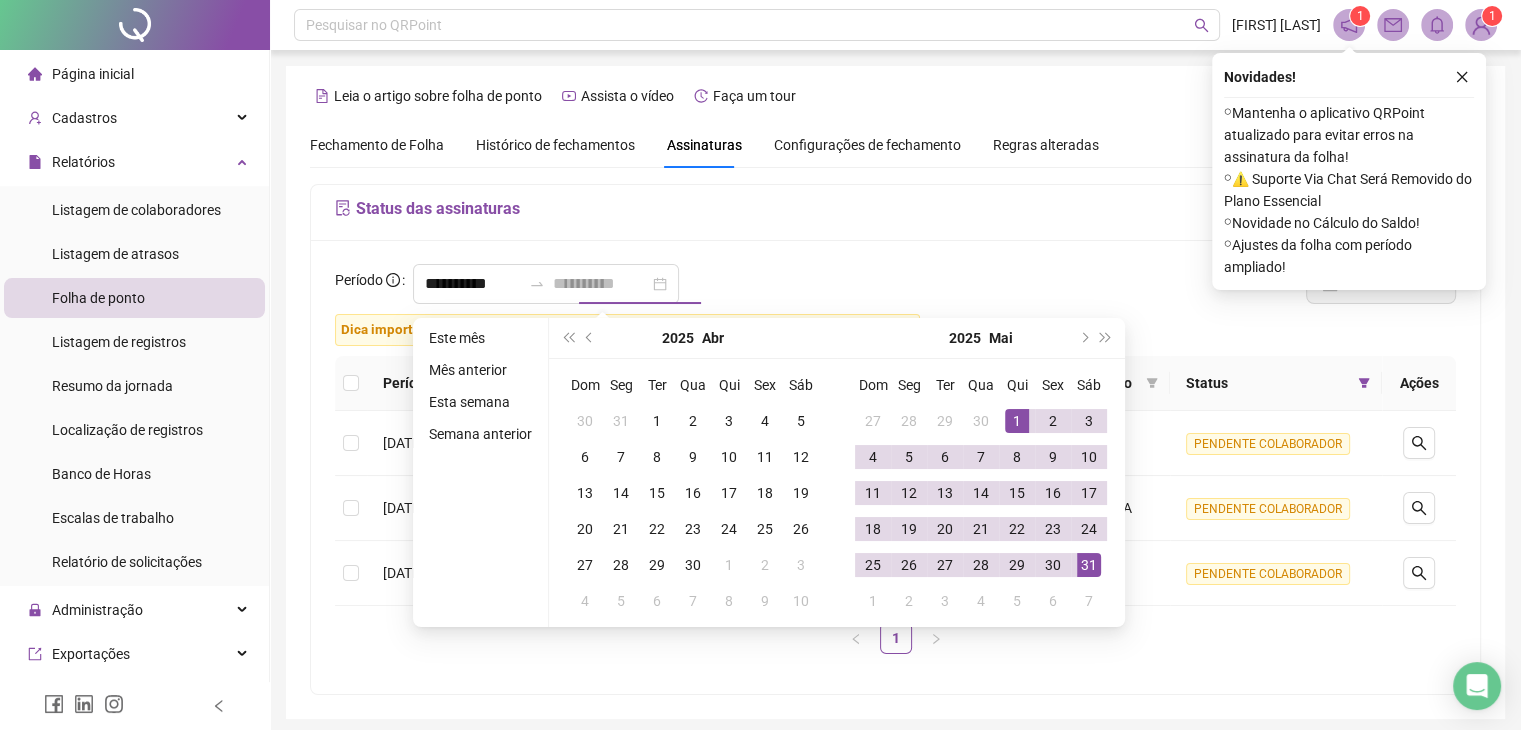 click on "31" at bounding box center (1089, 565) 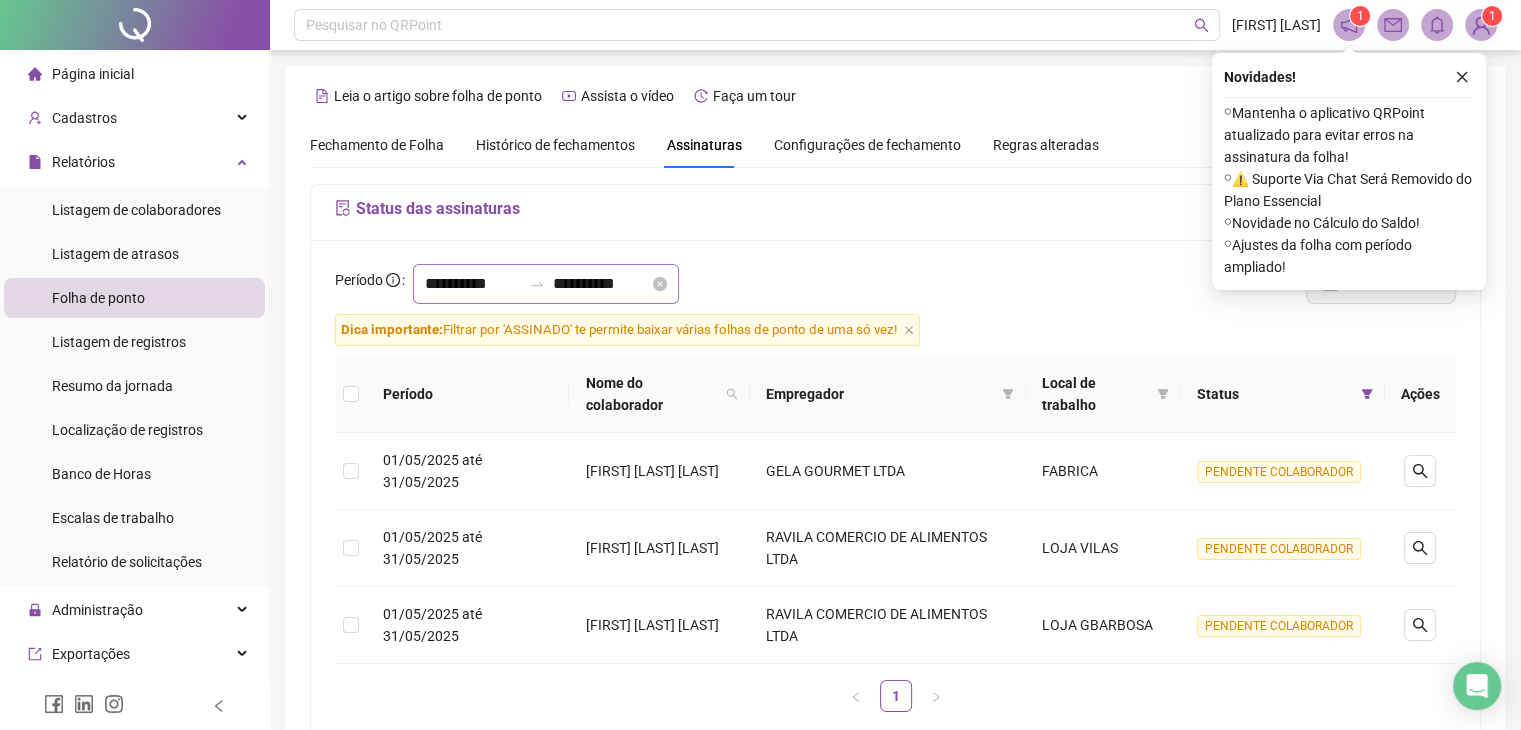 click 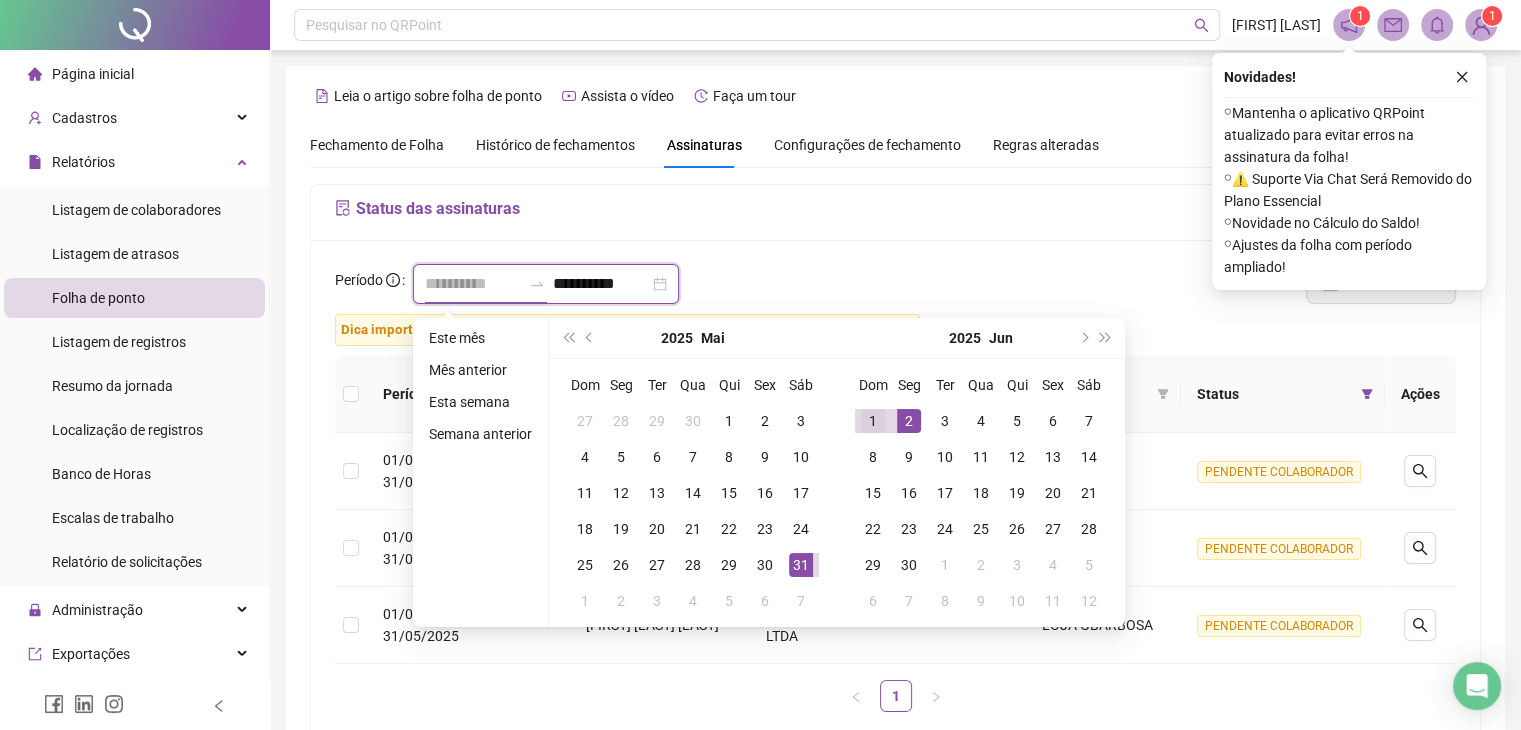 type on "**********" 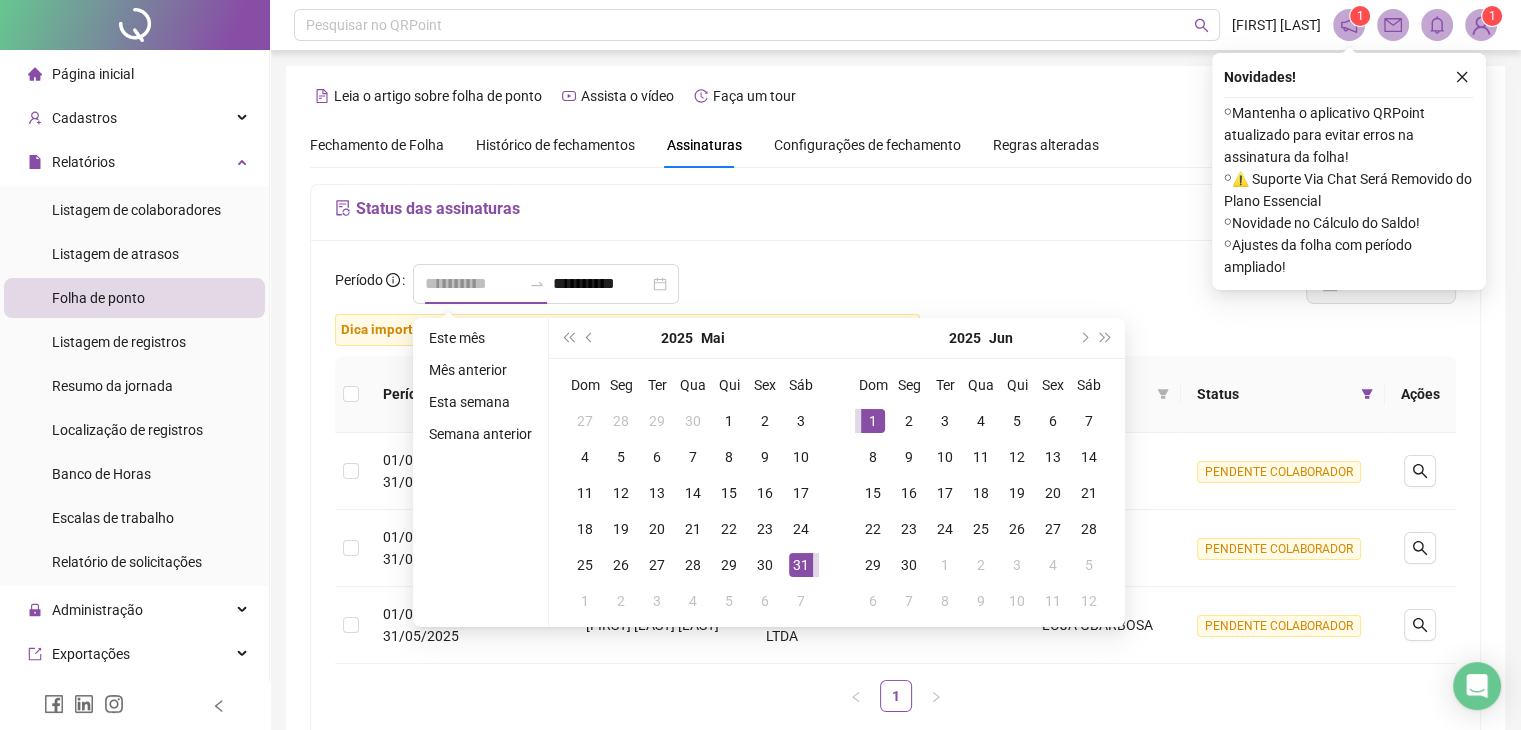 click on "1" at bounding box center [873, 421] 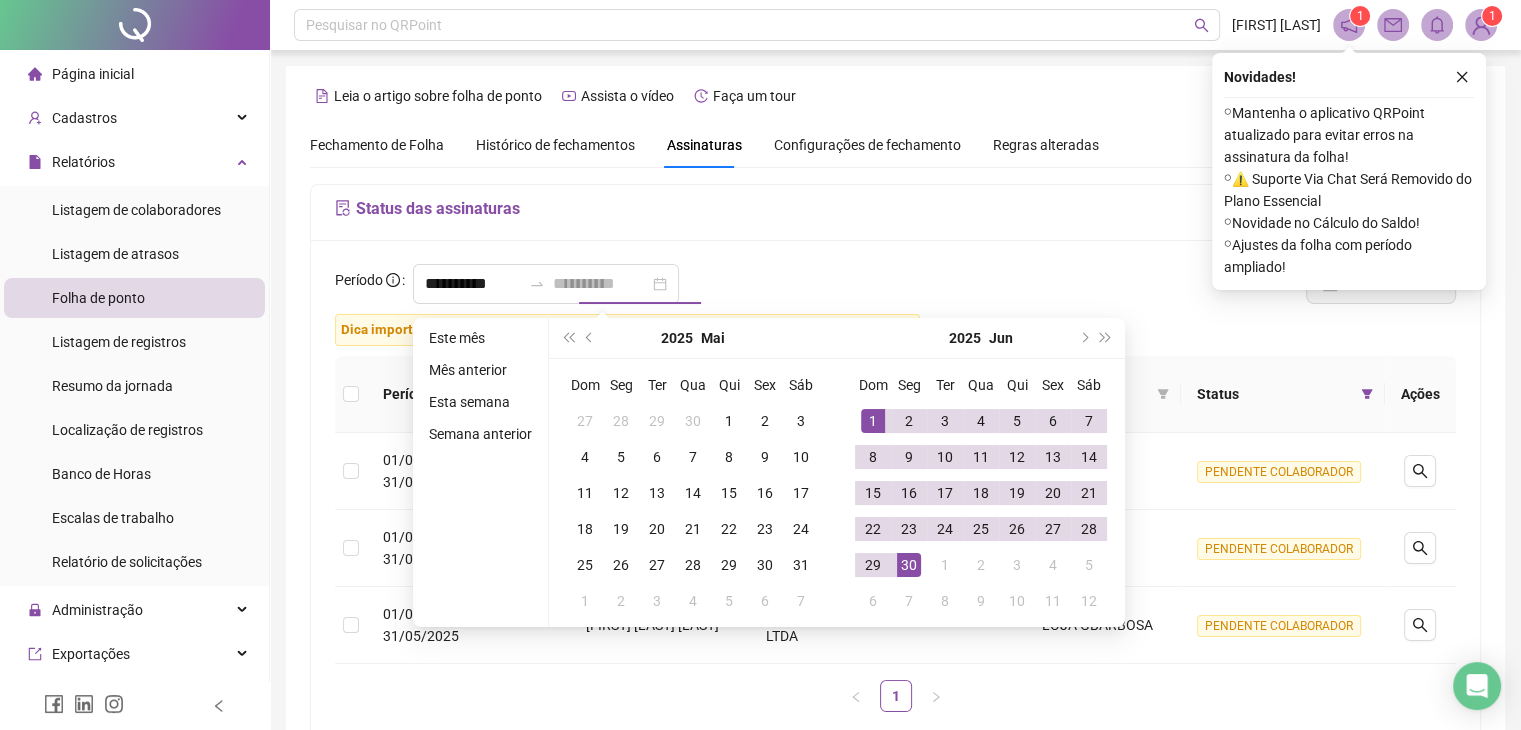 click on "30" at bounding box center (909, 565) 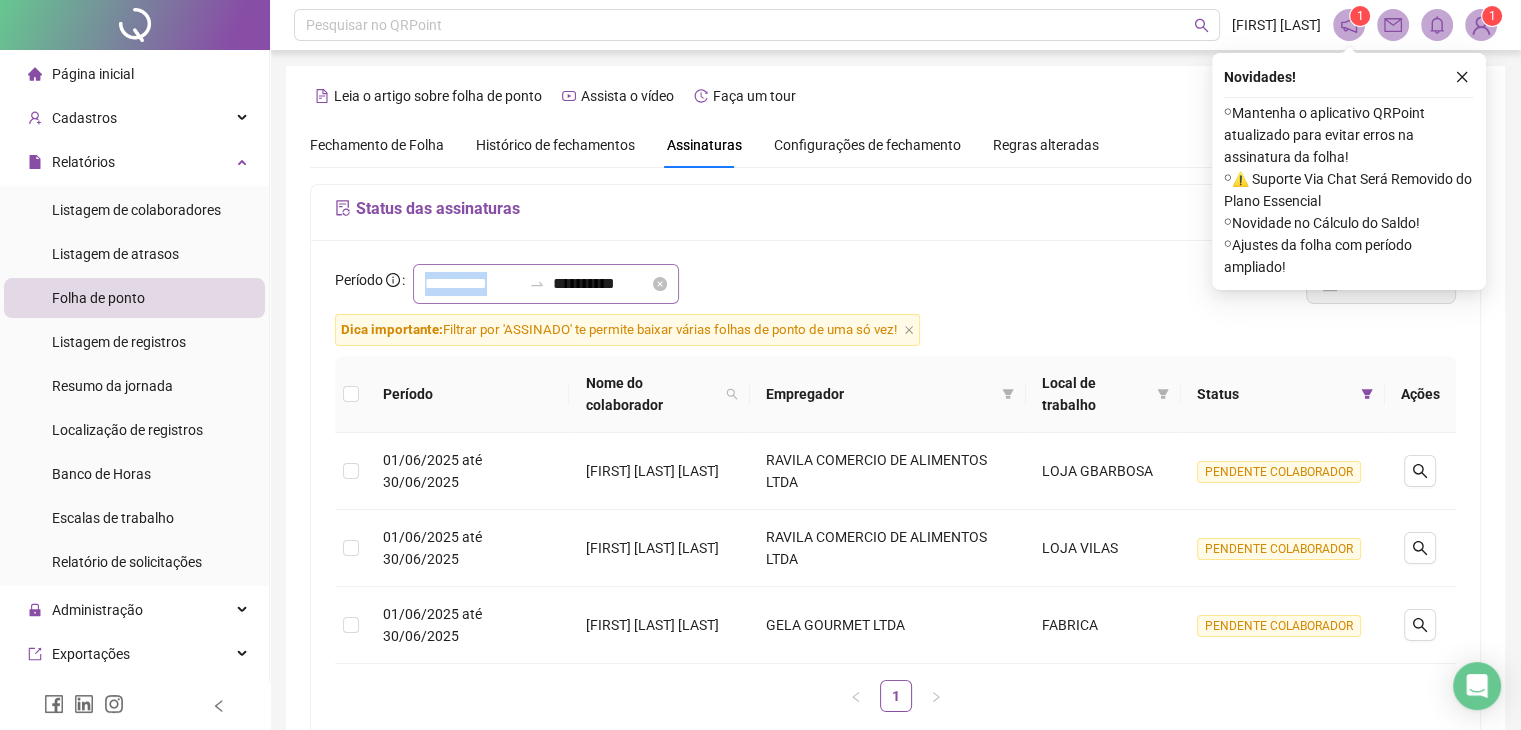 drag, startPoint x: 602, startPoint y: 261, endPoint x: 586, endPoint y: 275, distance: 21.260292 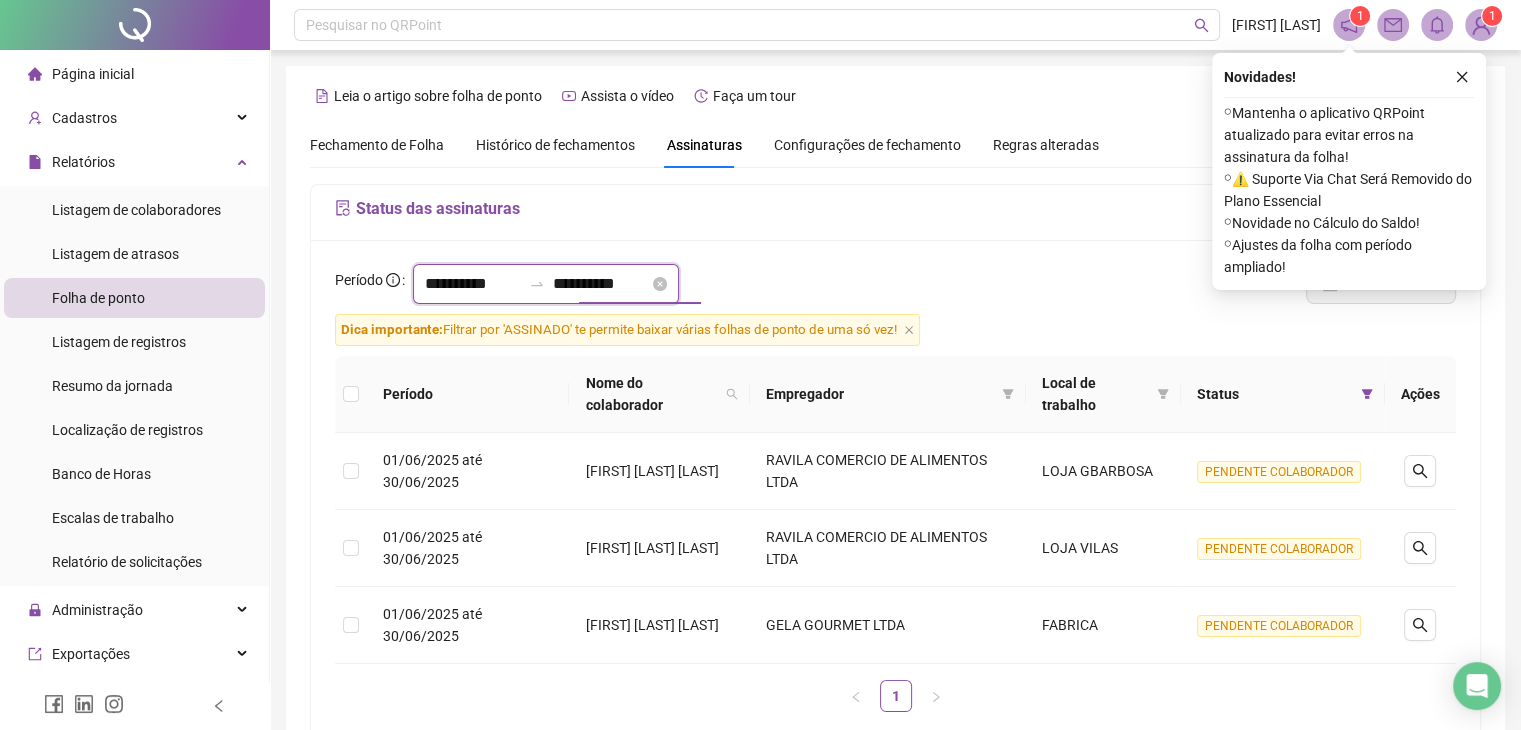 click on "**********" at bounding box center [601, 284] 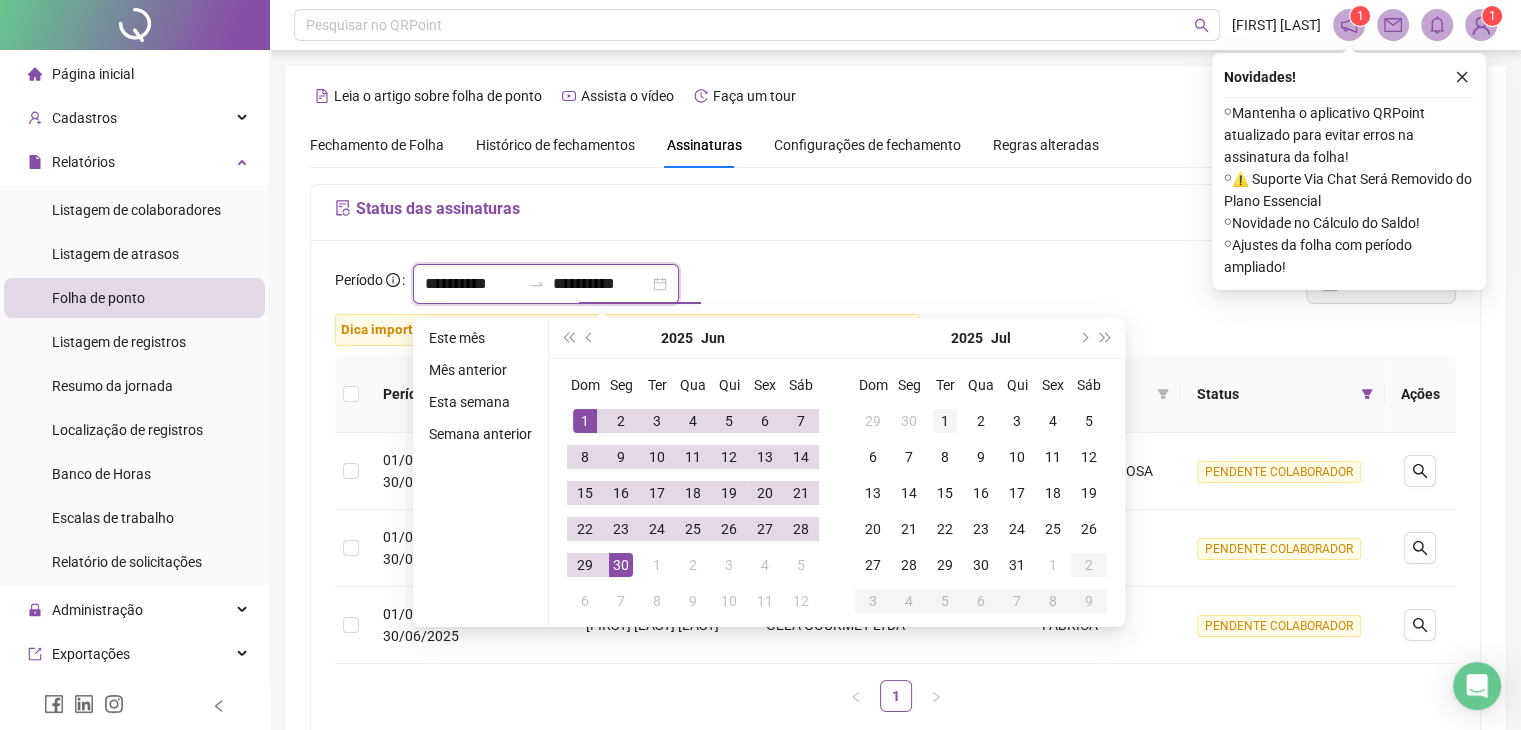 type on "**********" 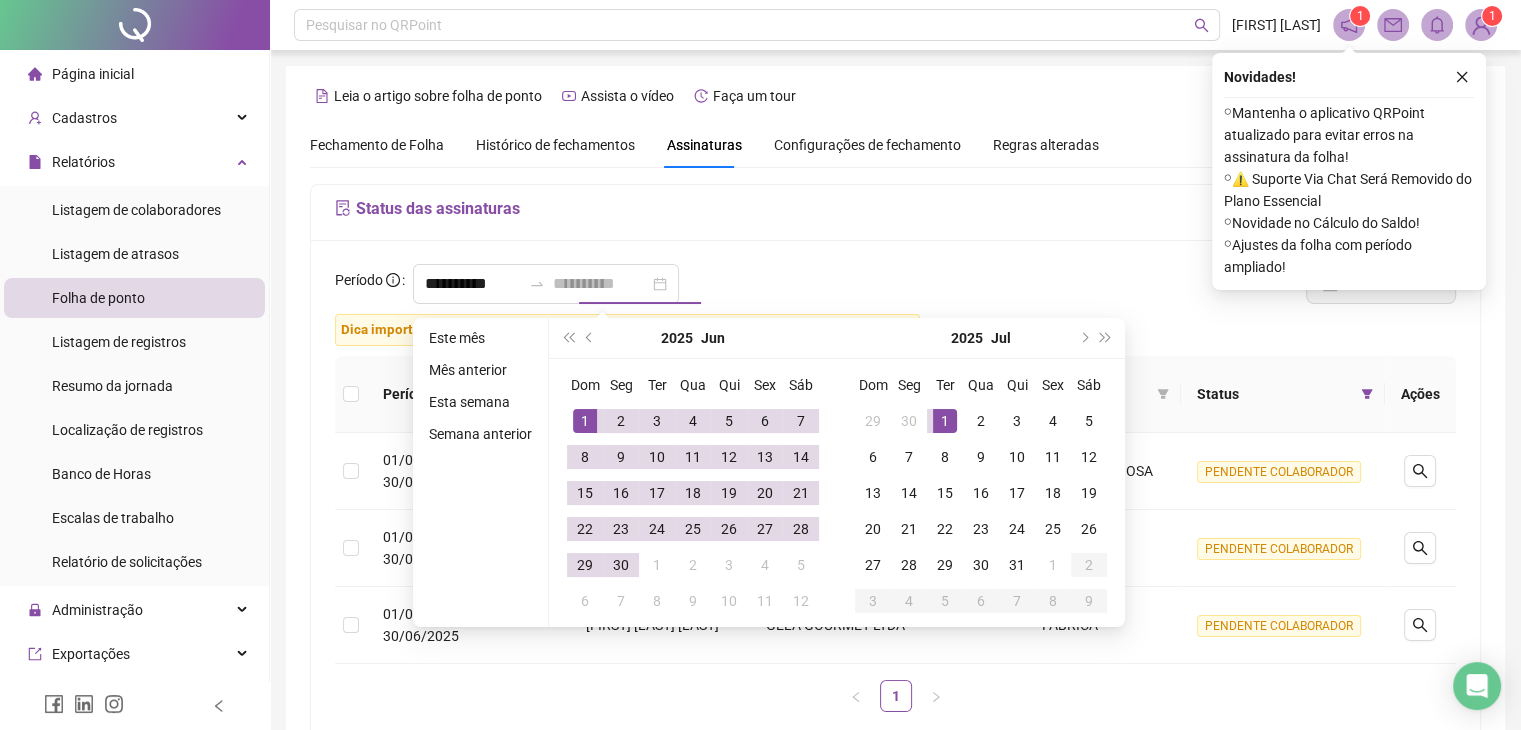 click on "1" at bounding box center (945, 421) 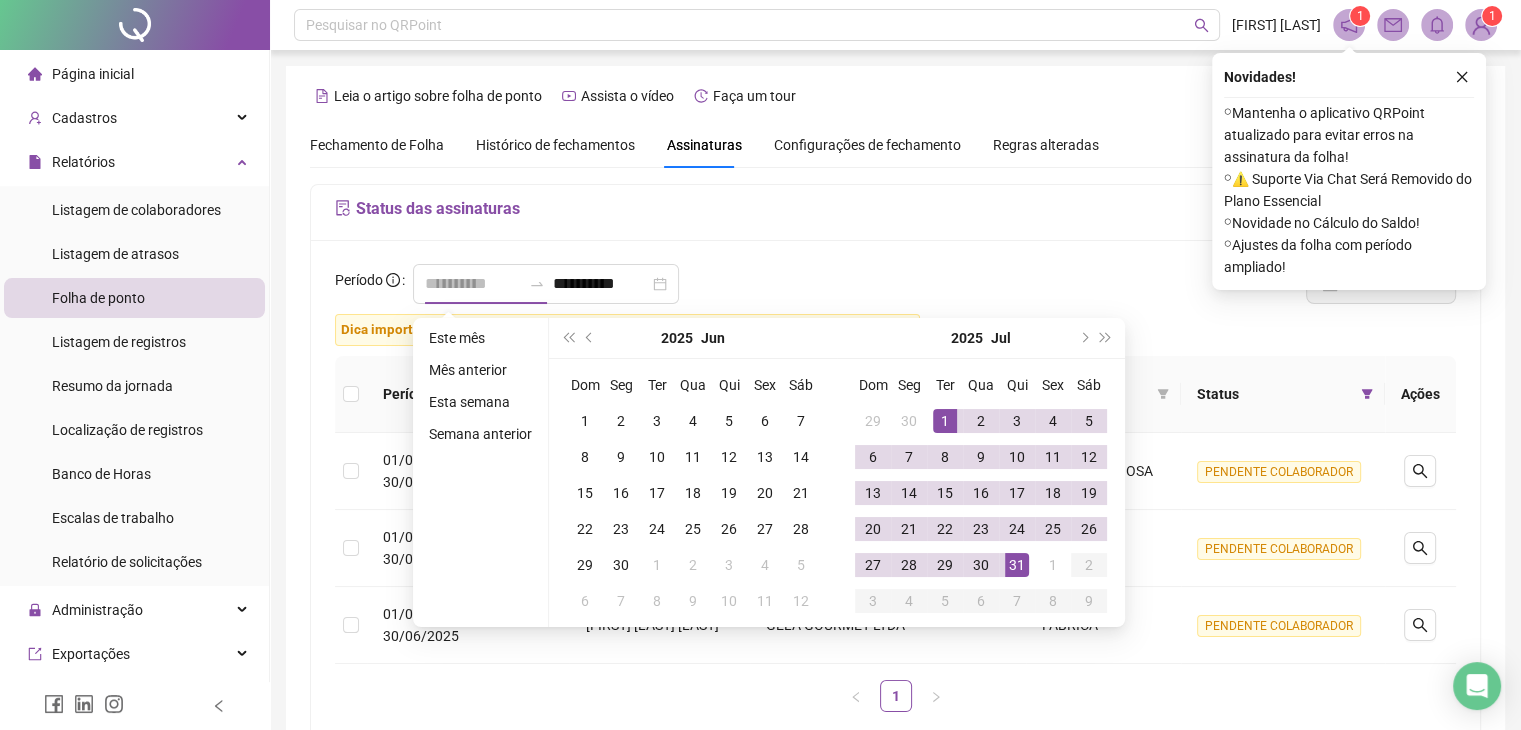 click on "31" at bounding box center (1017, 565) 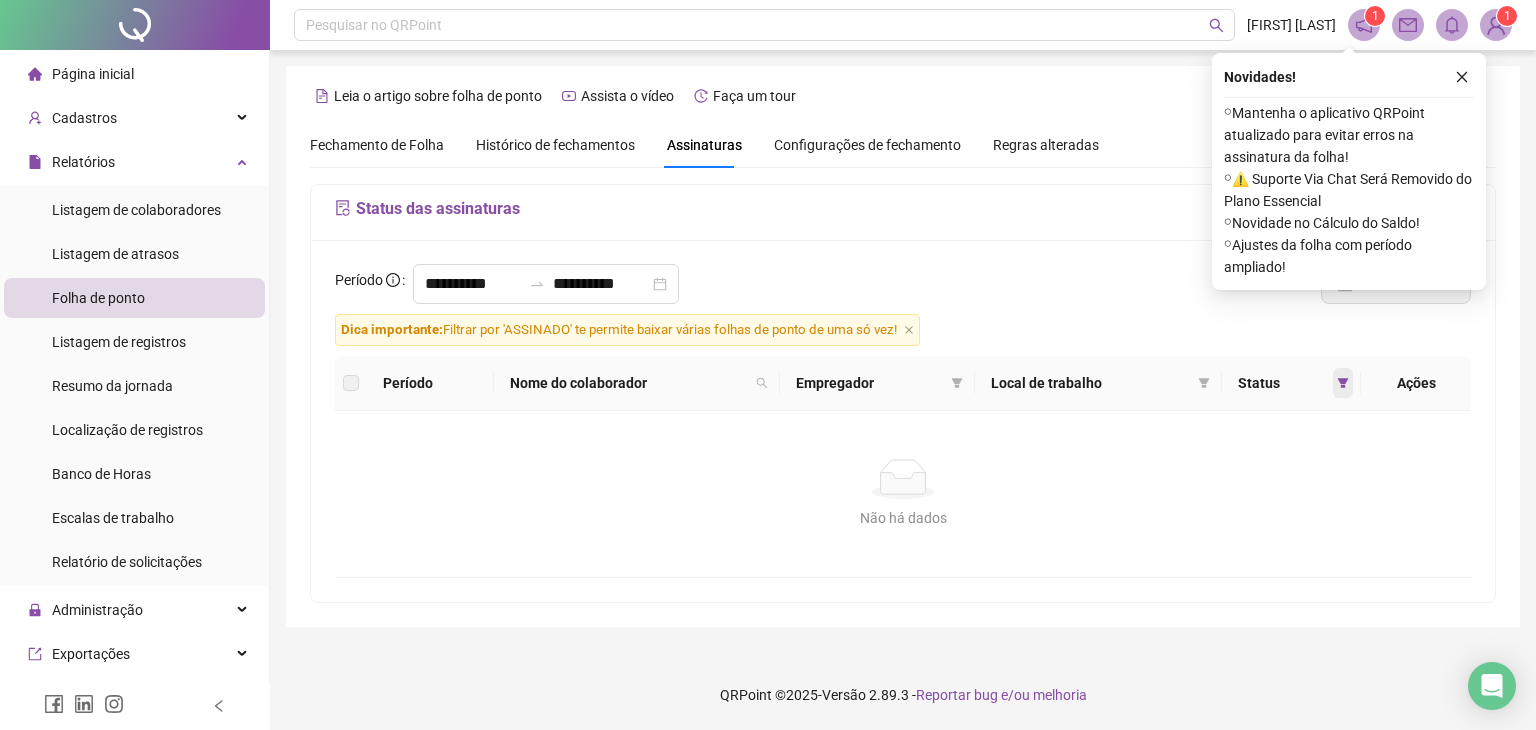 click 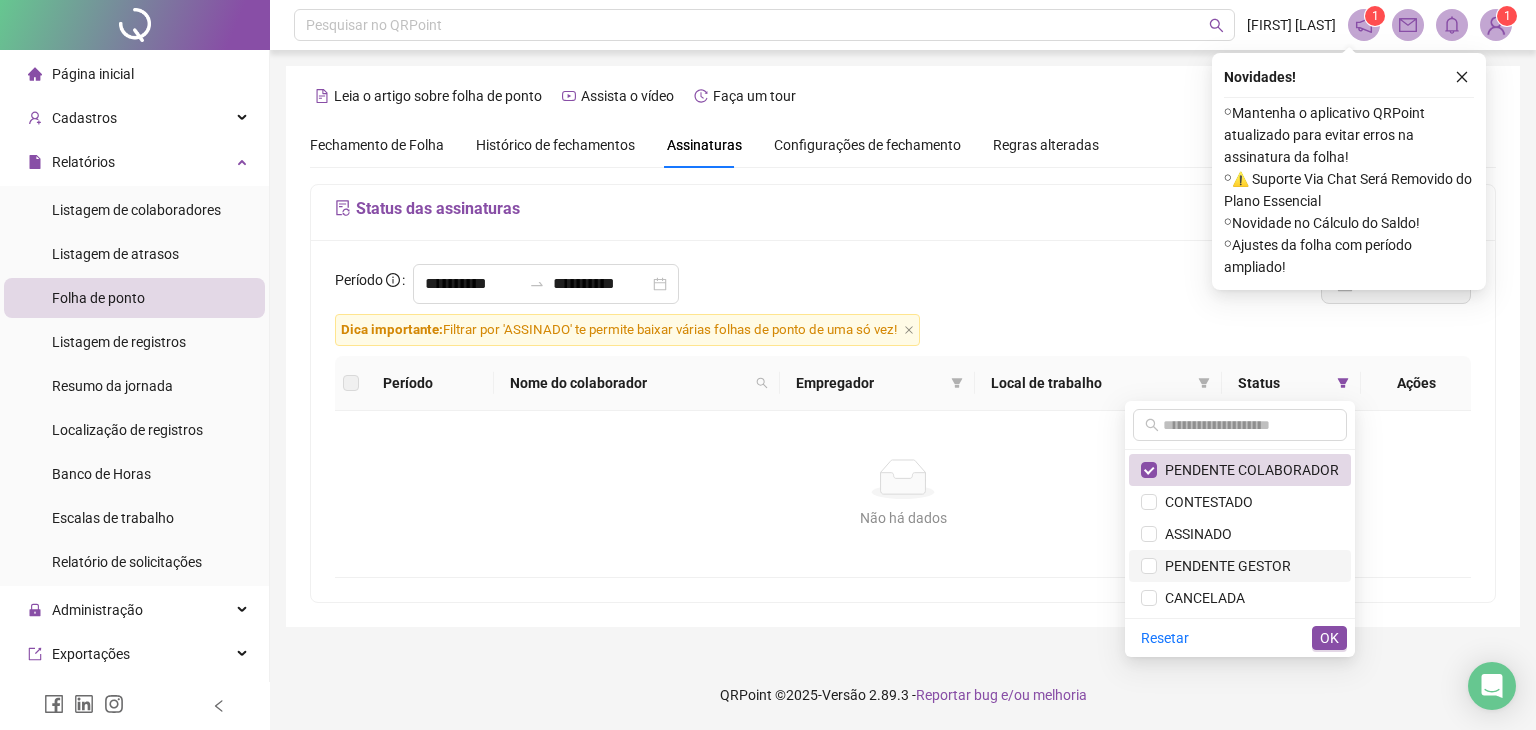 click on "PENDENTE GESTOR" at bounding box center [1224, 566] 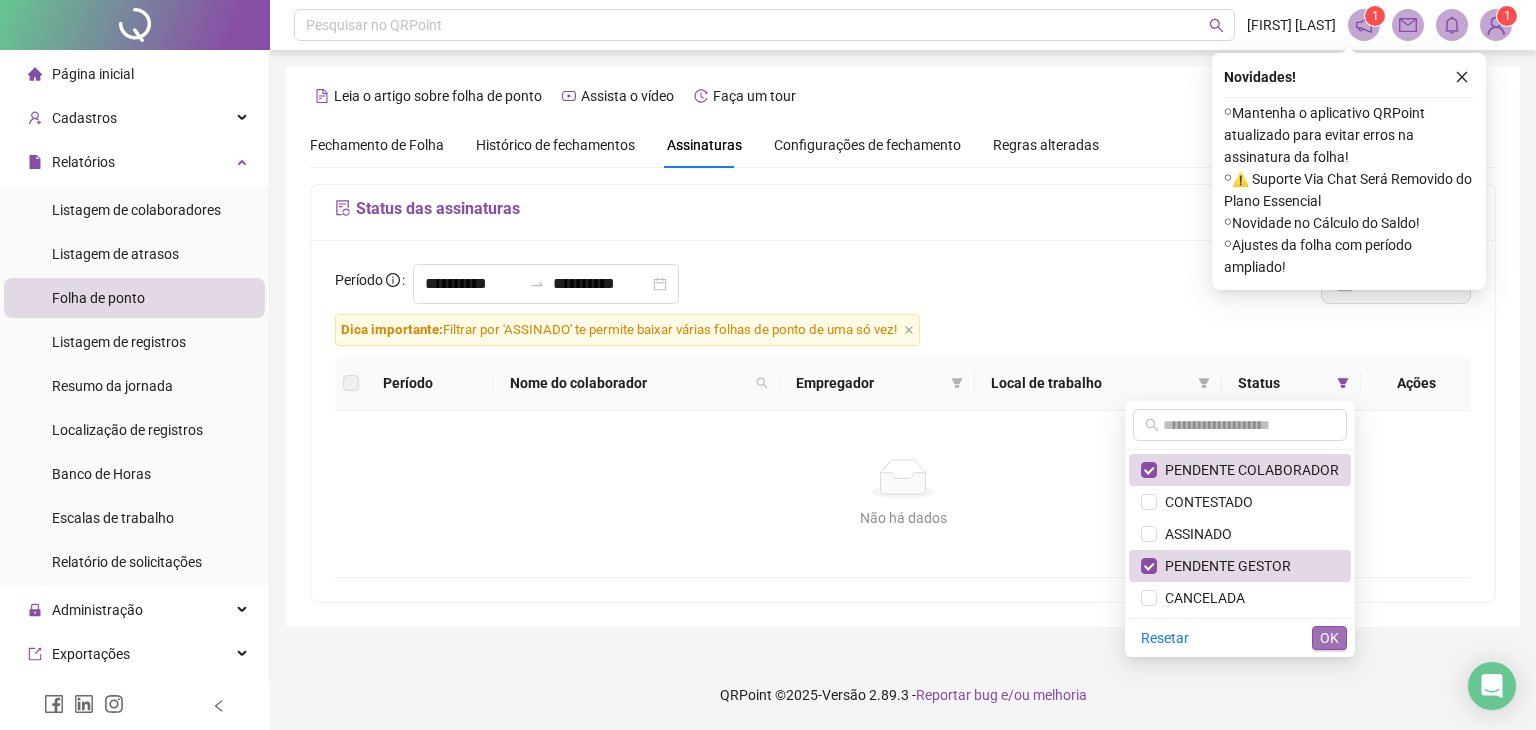 click on "OK" at bounding box center [1329, 638] 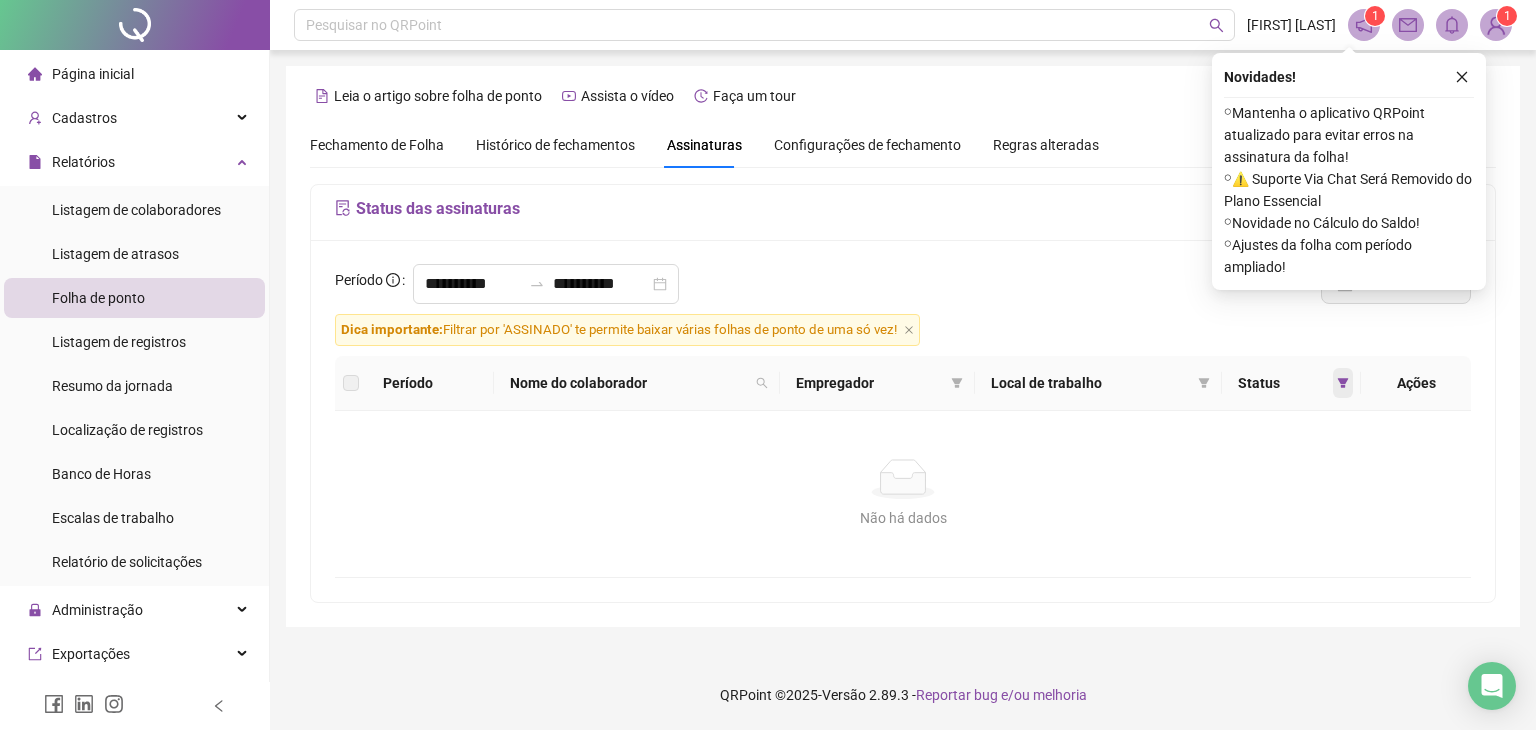 click 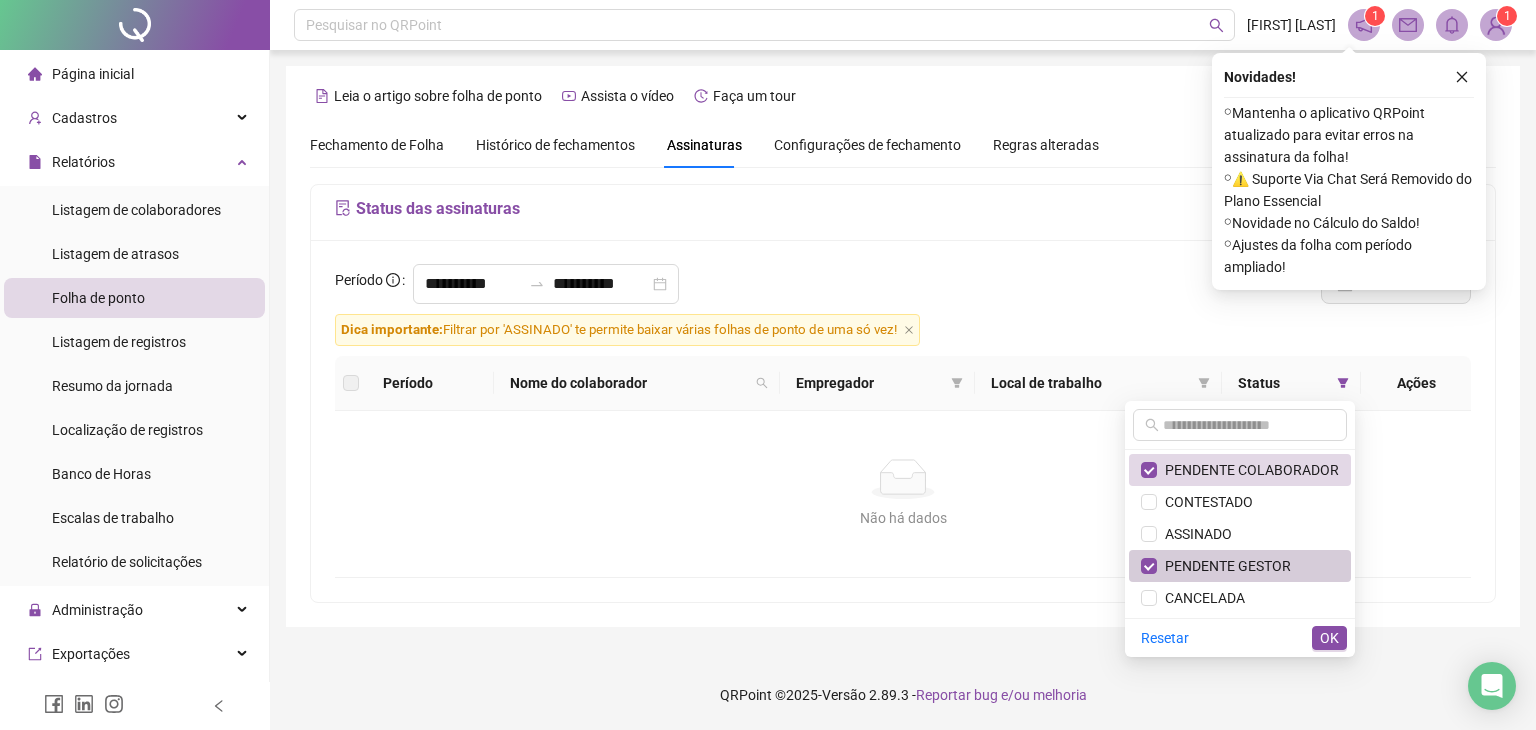 click on "PENDENTE GESTOR" at bounding box center [1224, 566] 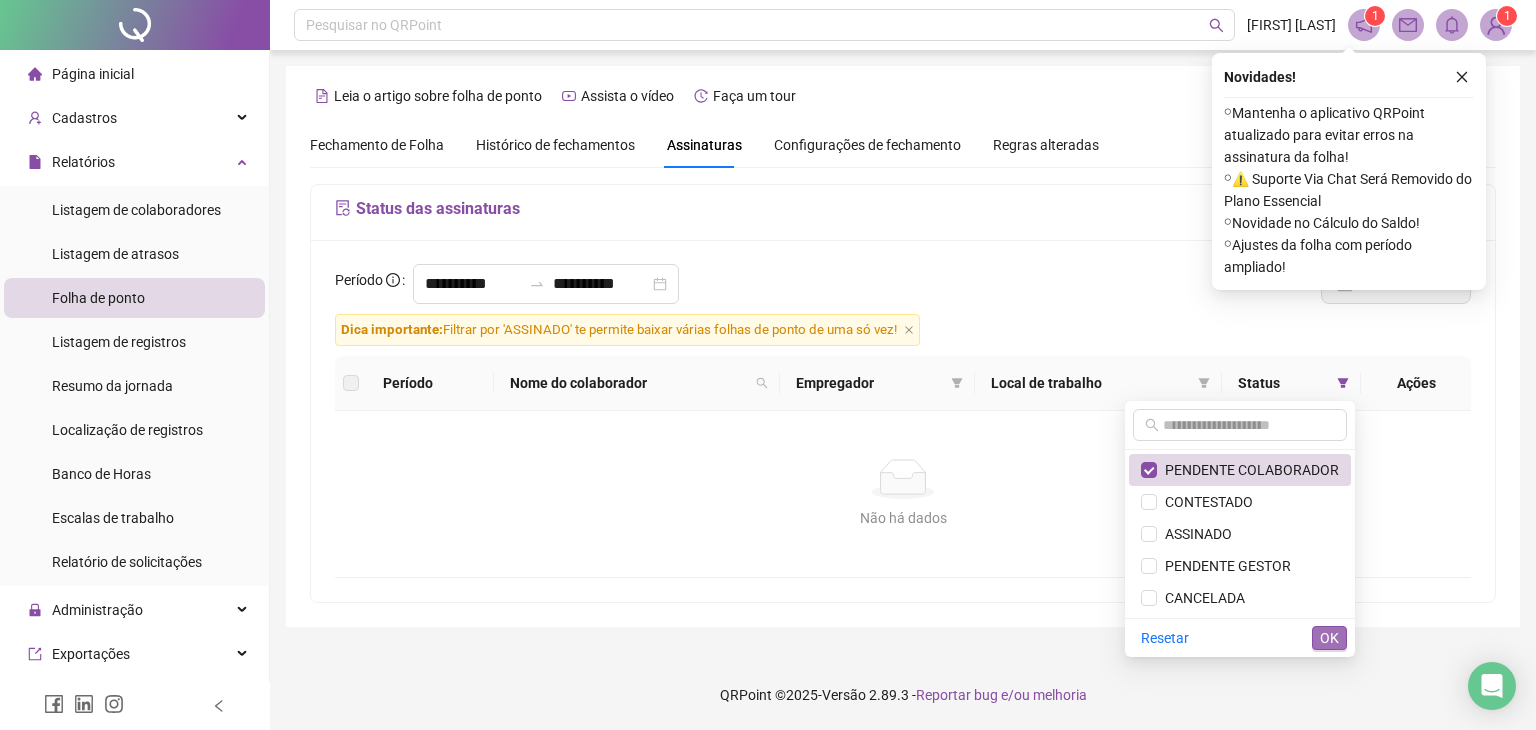 click on "OK" at bounding box center [1329, 638] 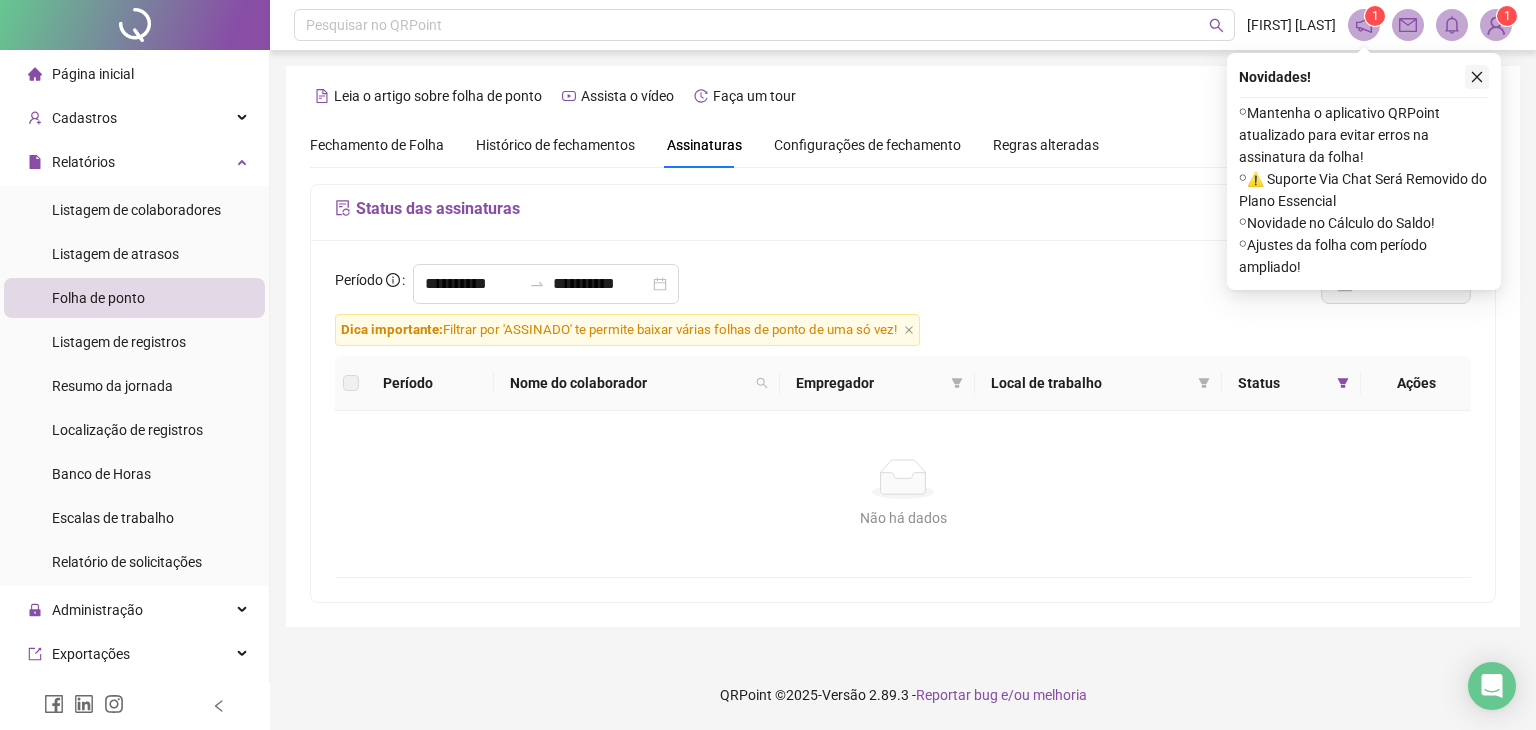 click 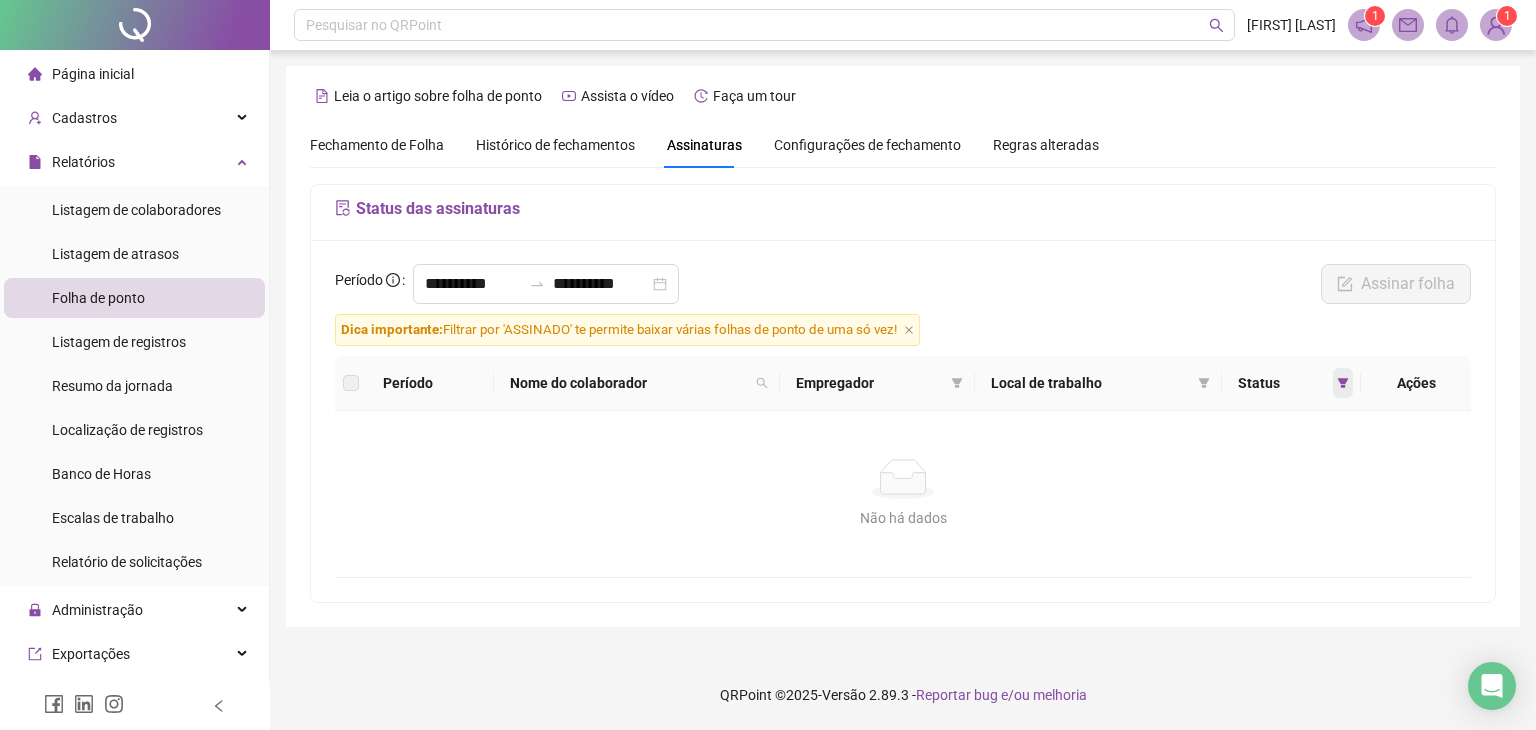 click at bounding box center (1343, 383) 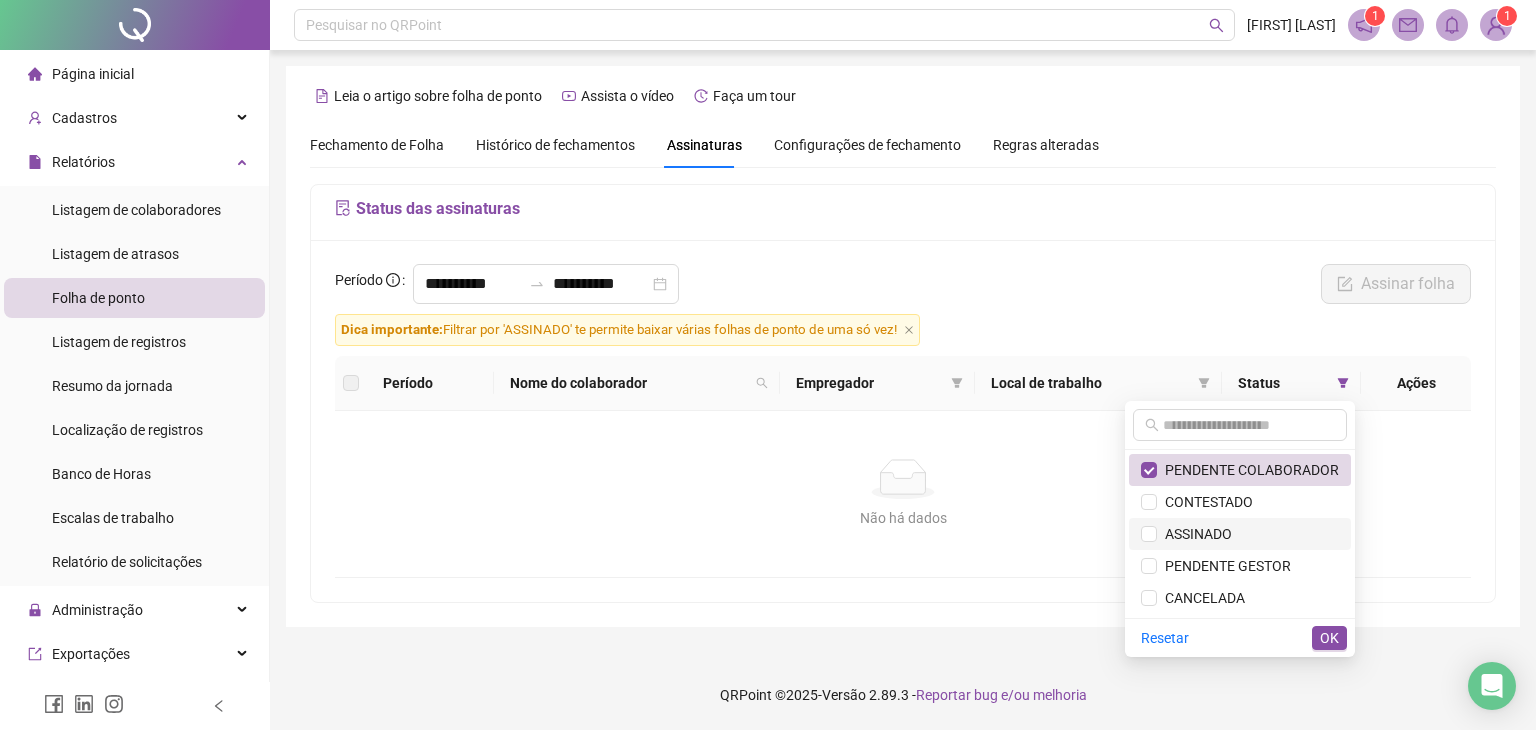 click on "ASSINADO" at bounding box center (1240, 534) 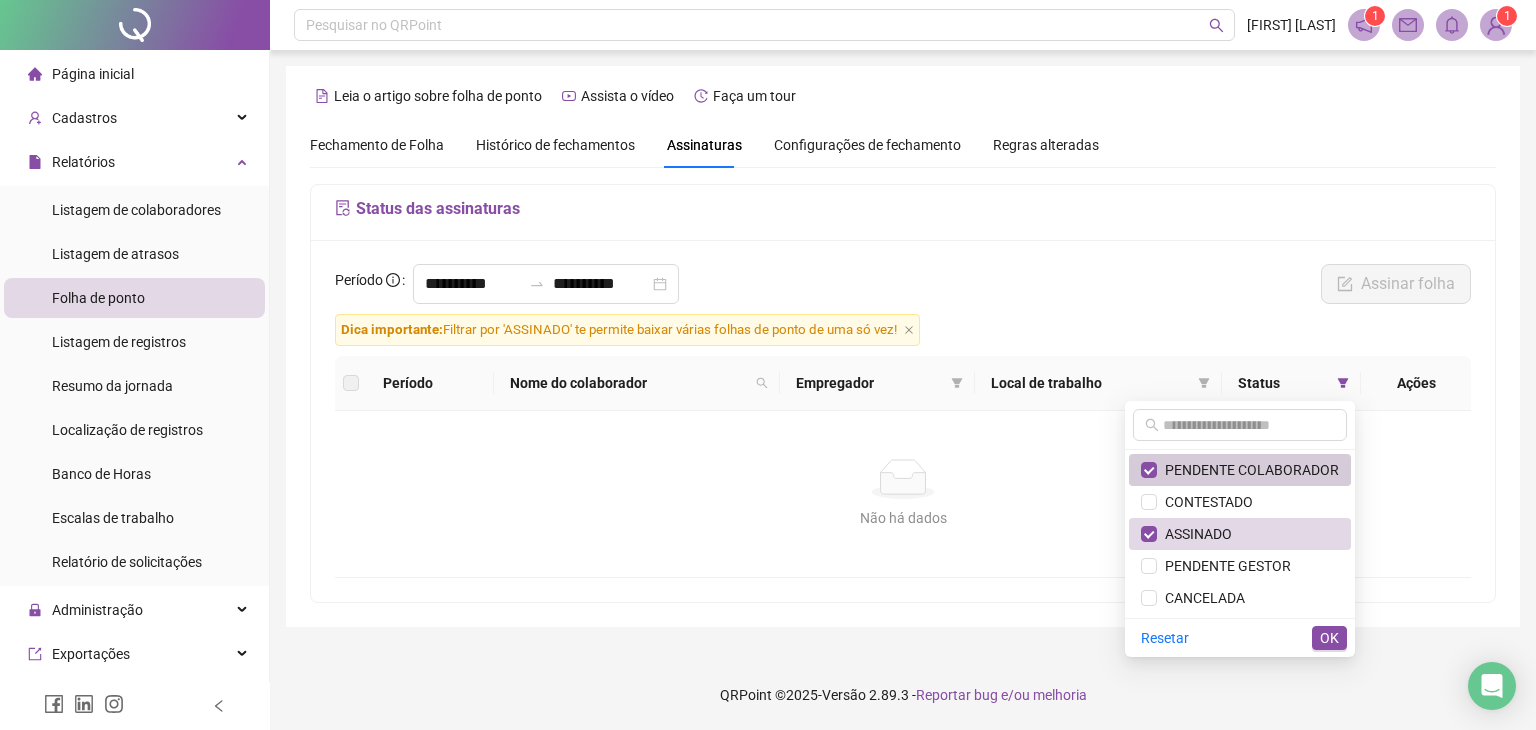 click on "PENDENTE COLABORADOR" at bounding box center (1248, 470) 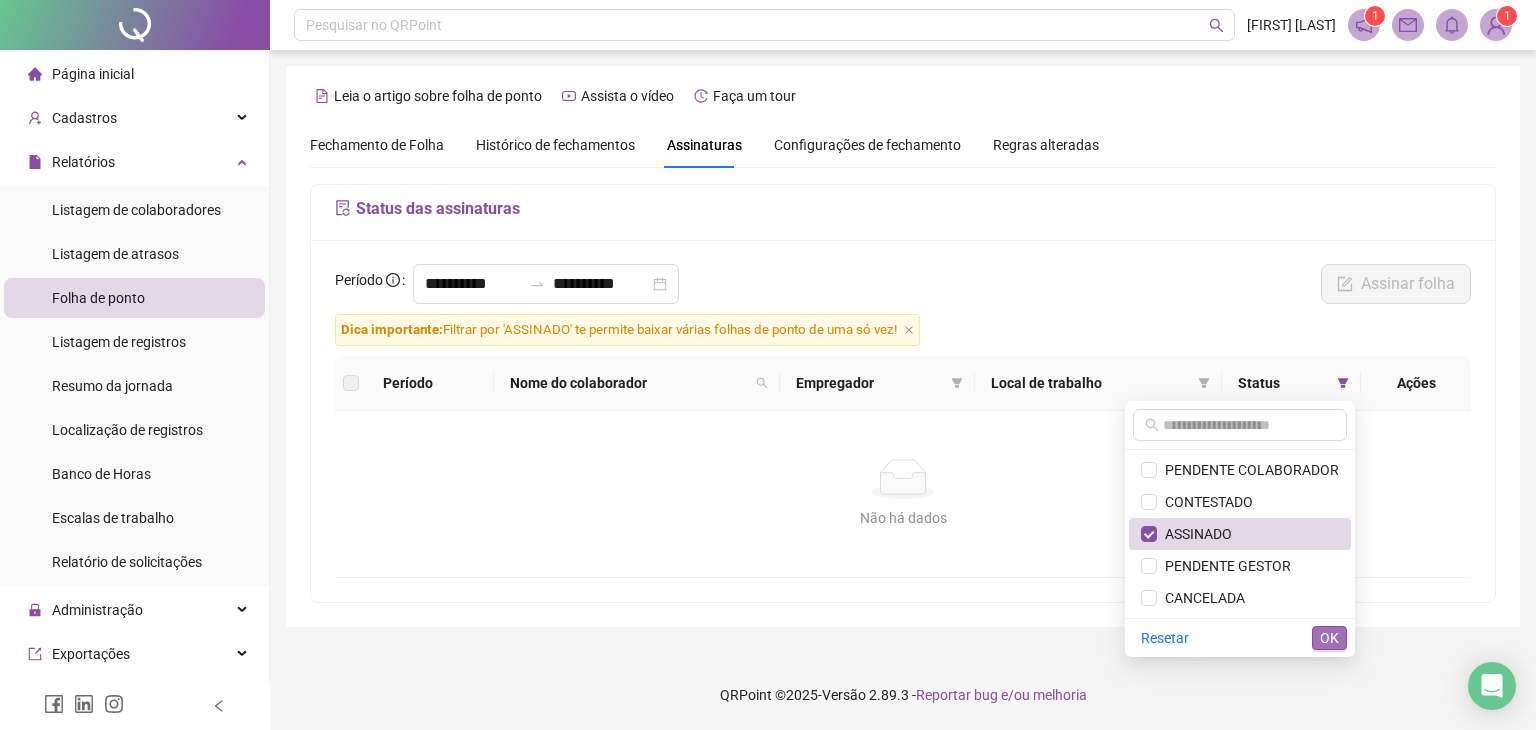 click on "OK" at bounding box center [1329, 638] 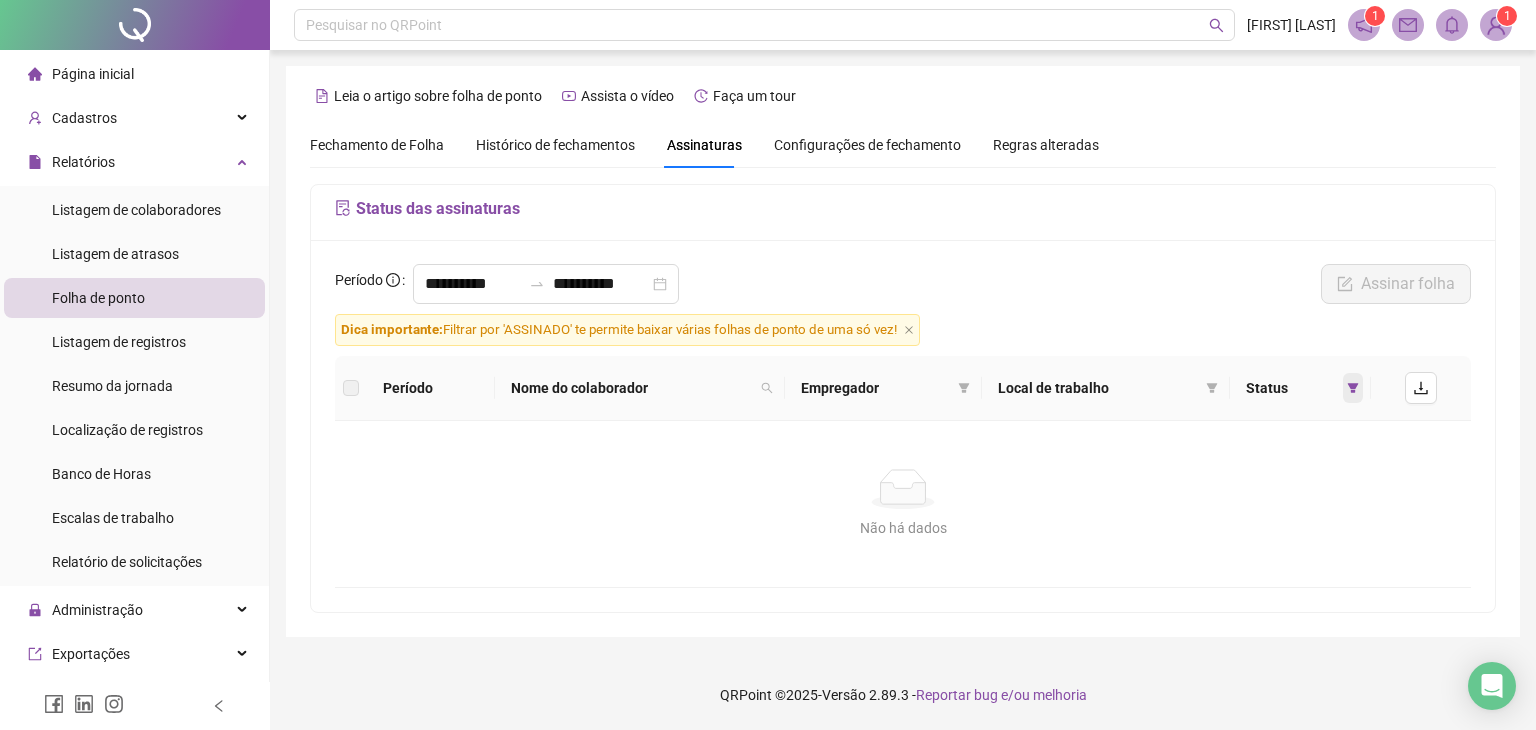 click at bounding box center (1353, 388) 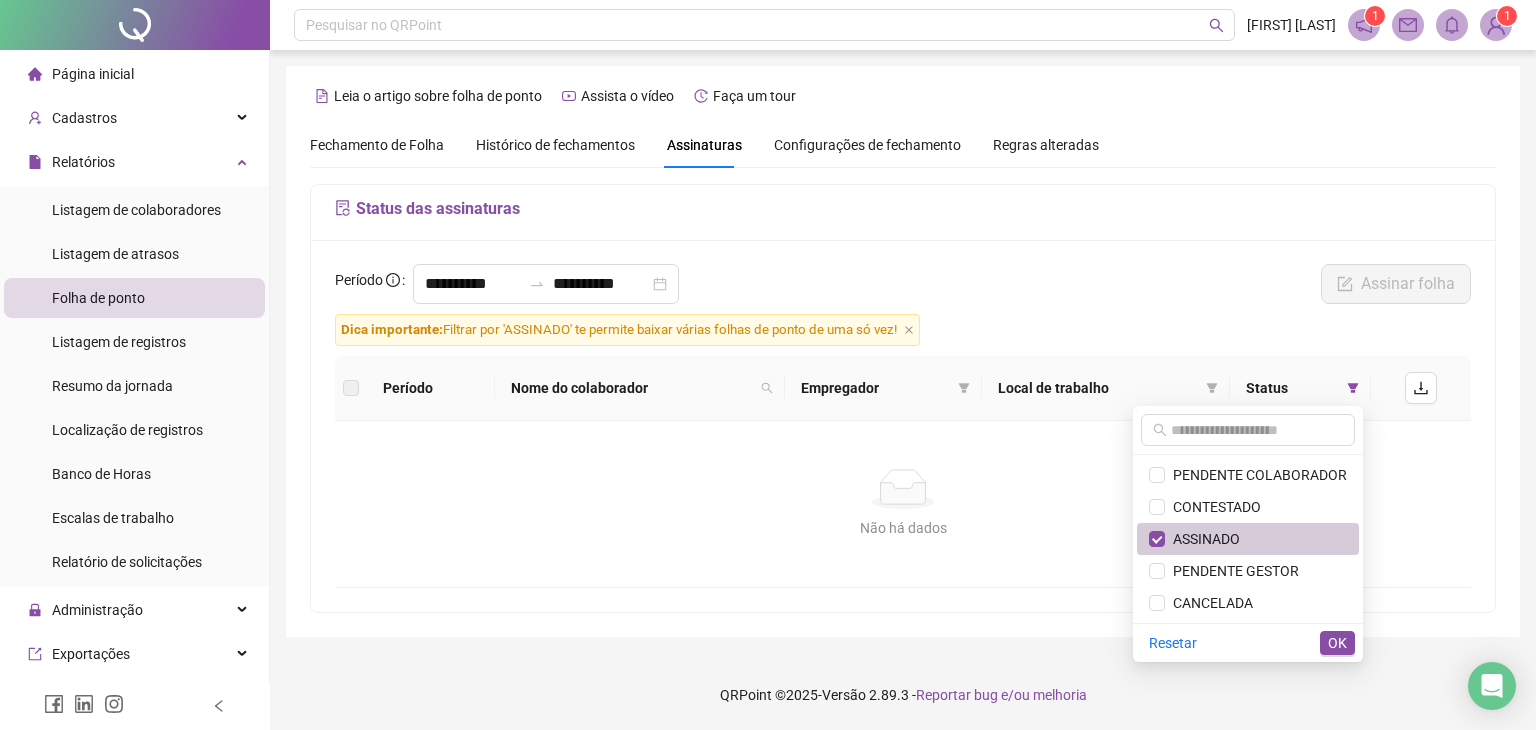 click on "ASSINADO" at bounding box center [1202, 539] 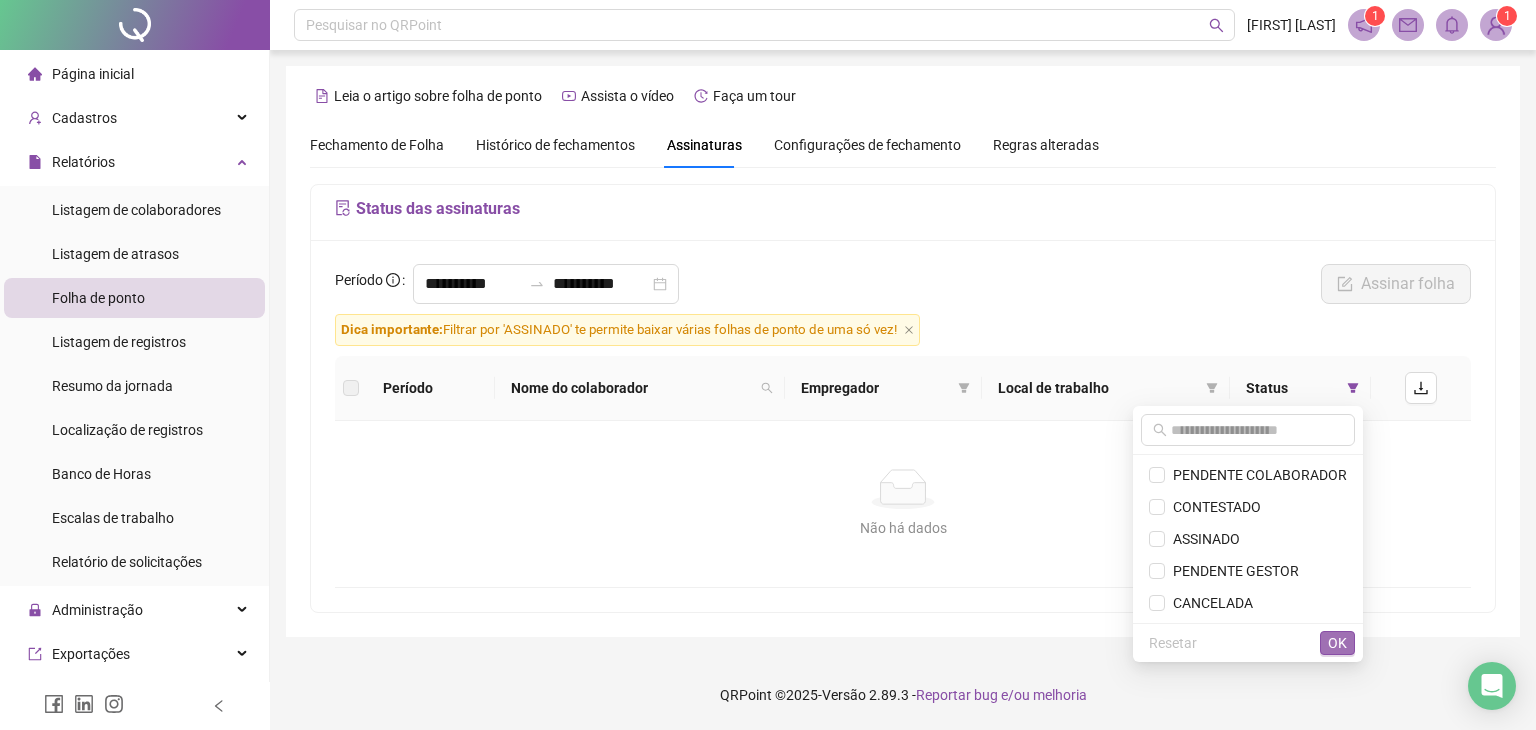 click on "OK" at bounding box center (1337, 643) 